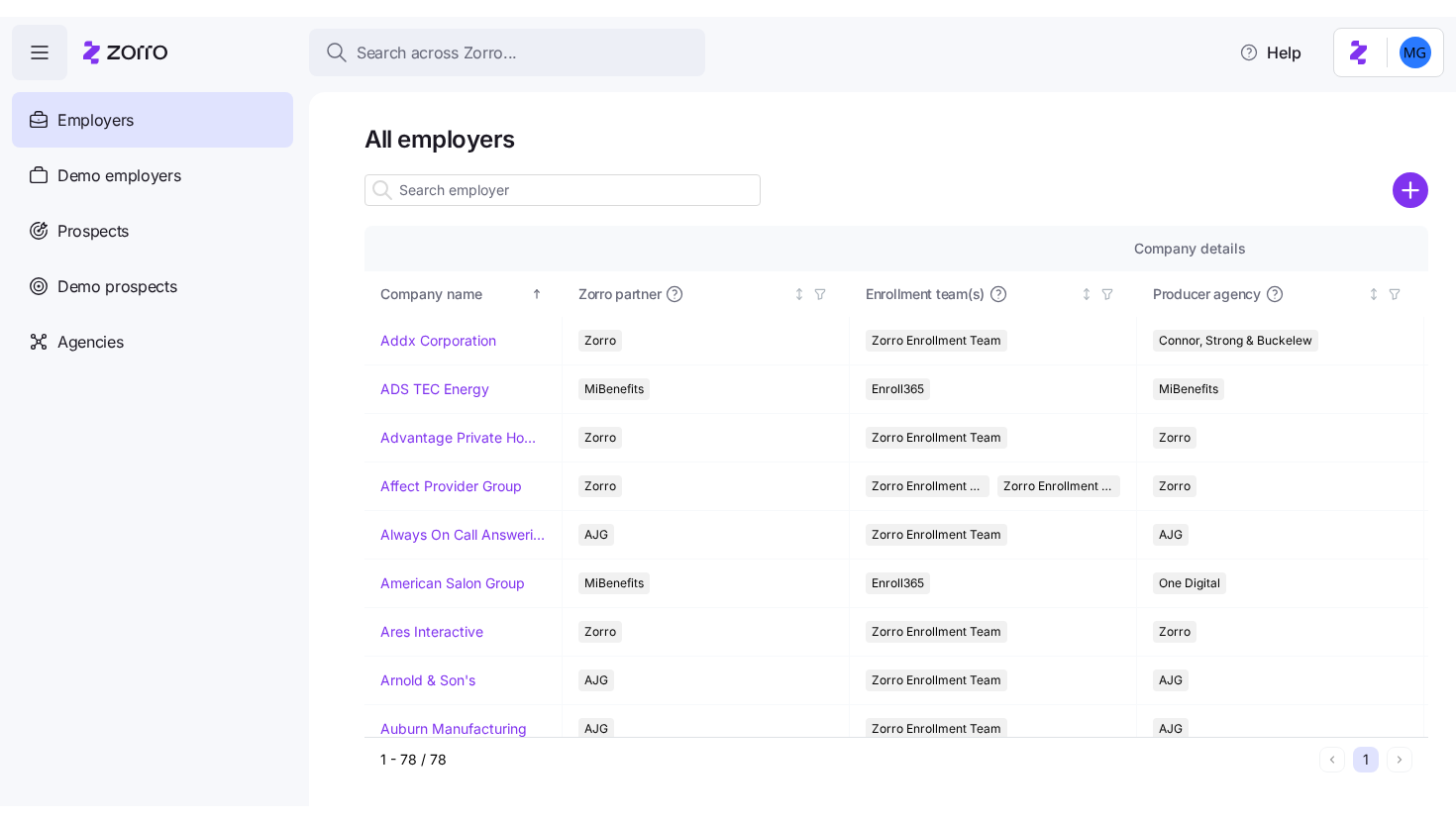 scroll, scrollTop: 0, scrollLeft: 0, axis: both 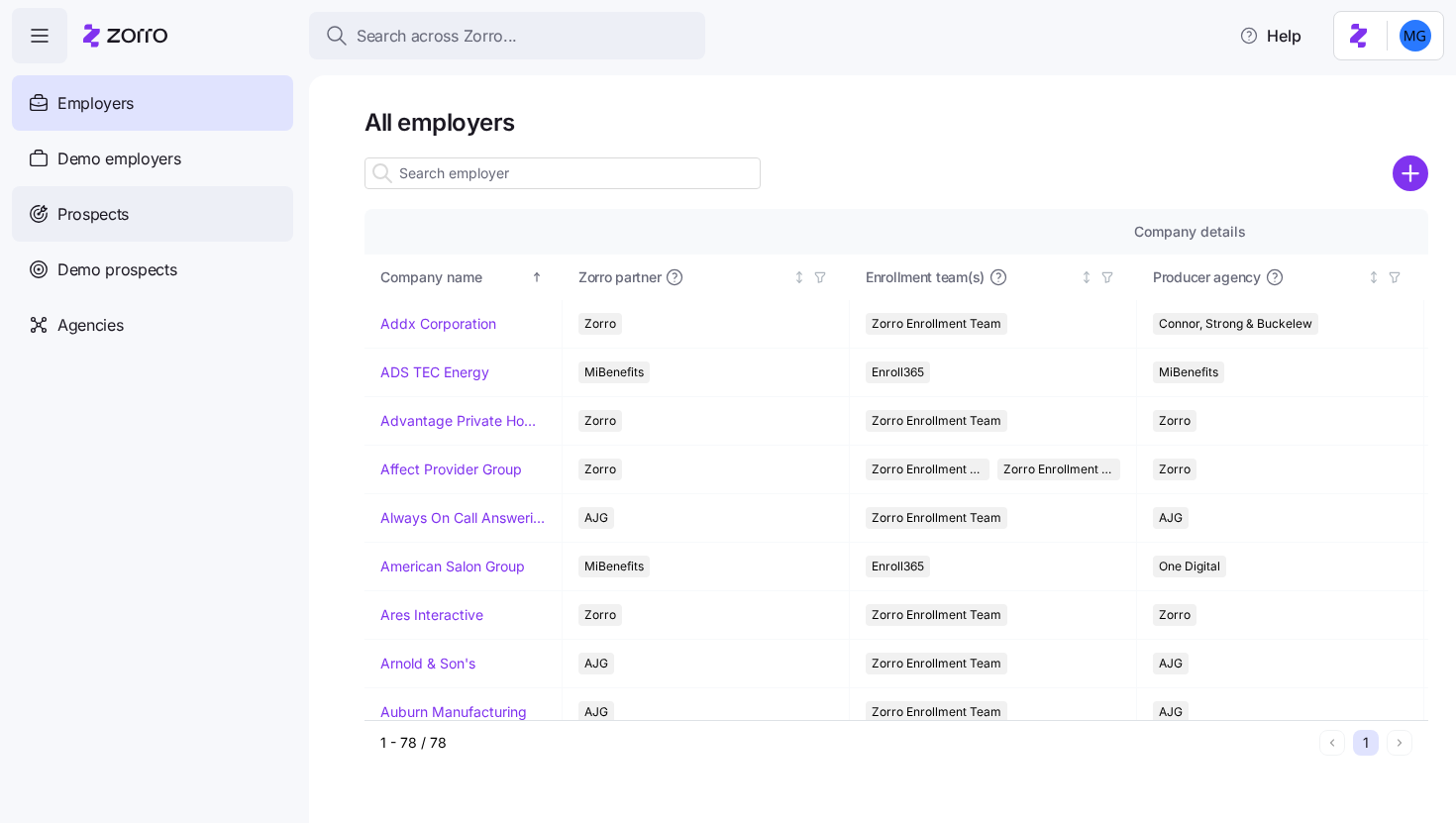 click on "Prospects" at bounding box center (153, 214) 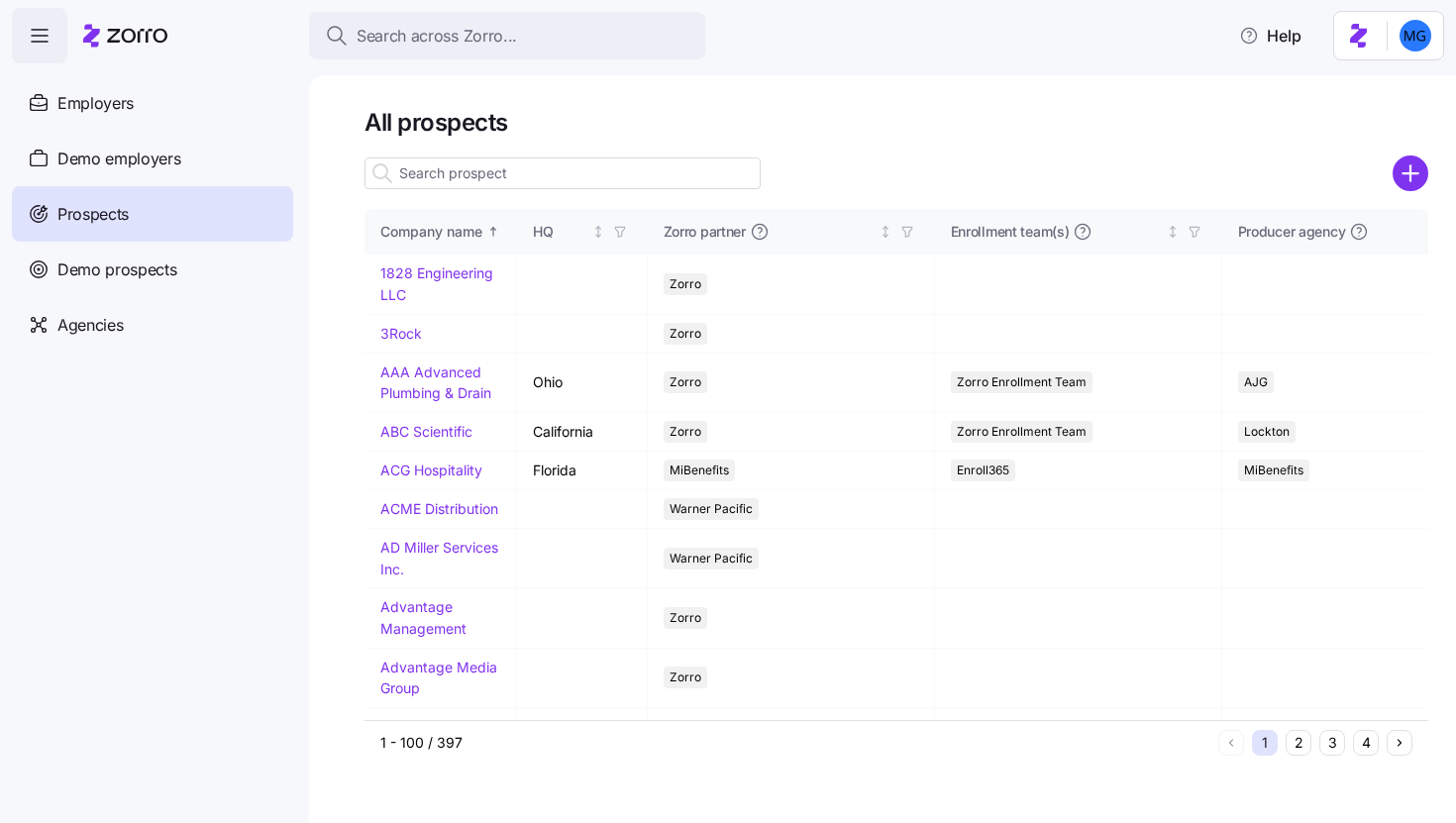click 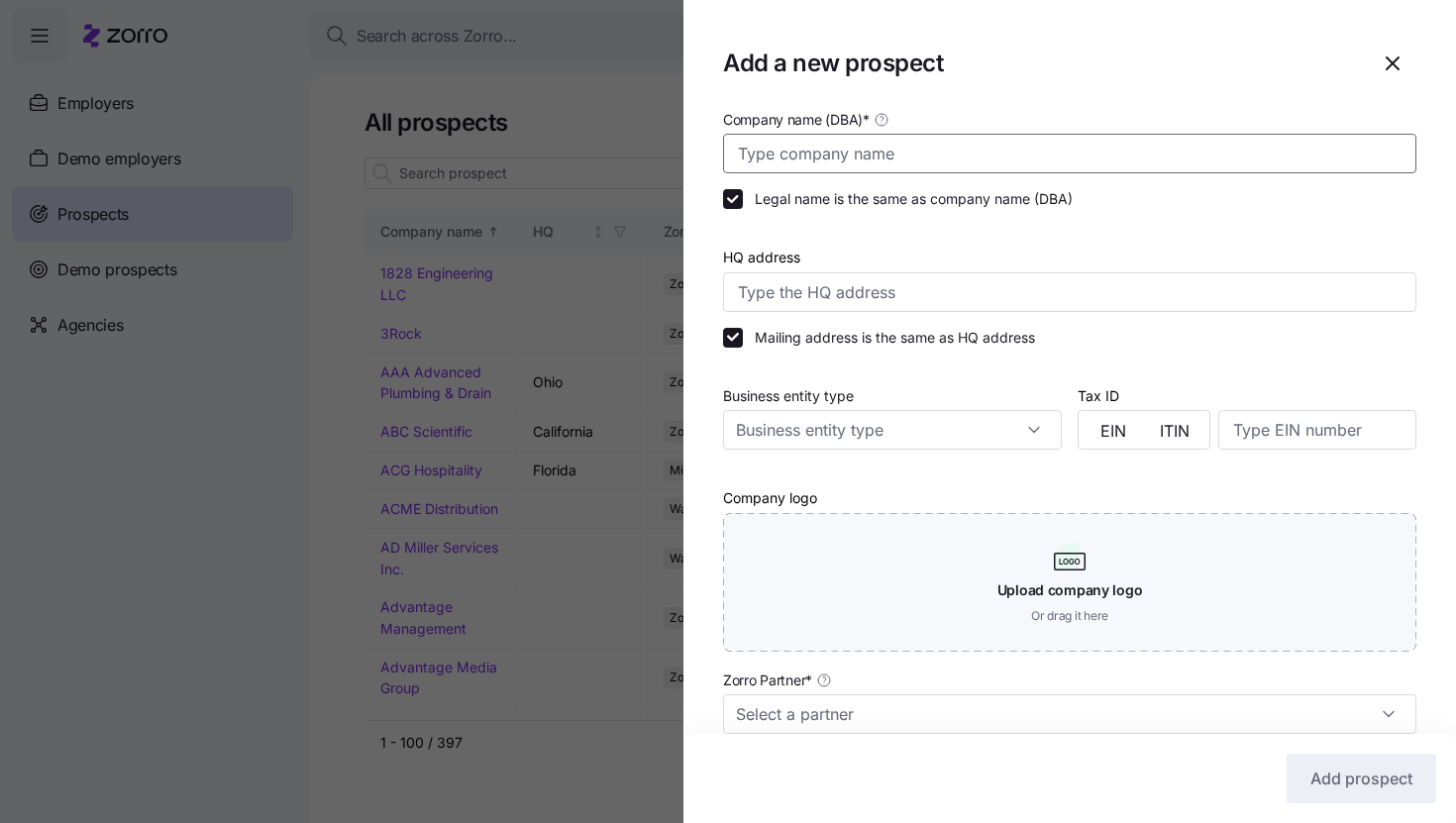 click on "Company name (DBA)  *" at bounding box center [1070, 154] 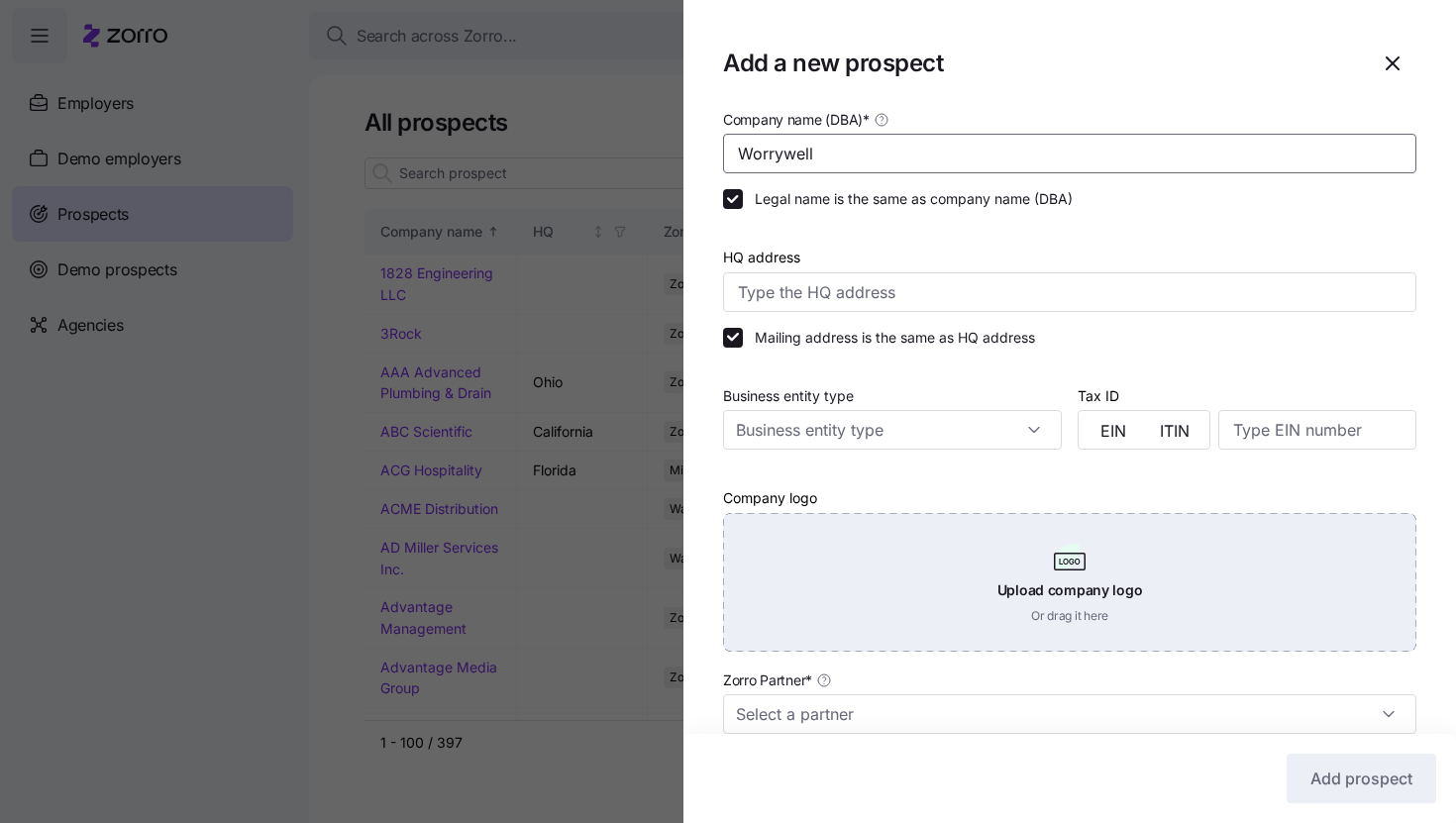scroll, scrollTop: 351, scrollLeft: 0, axis: vertical 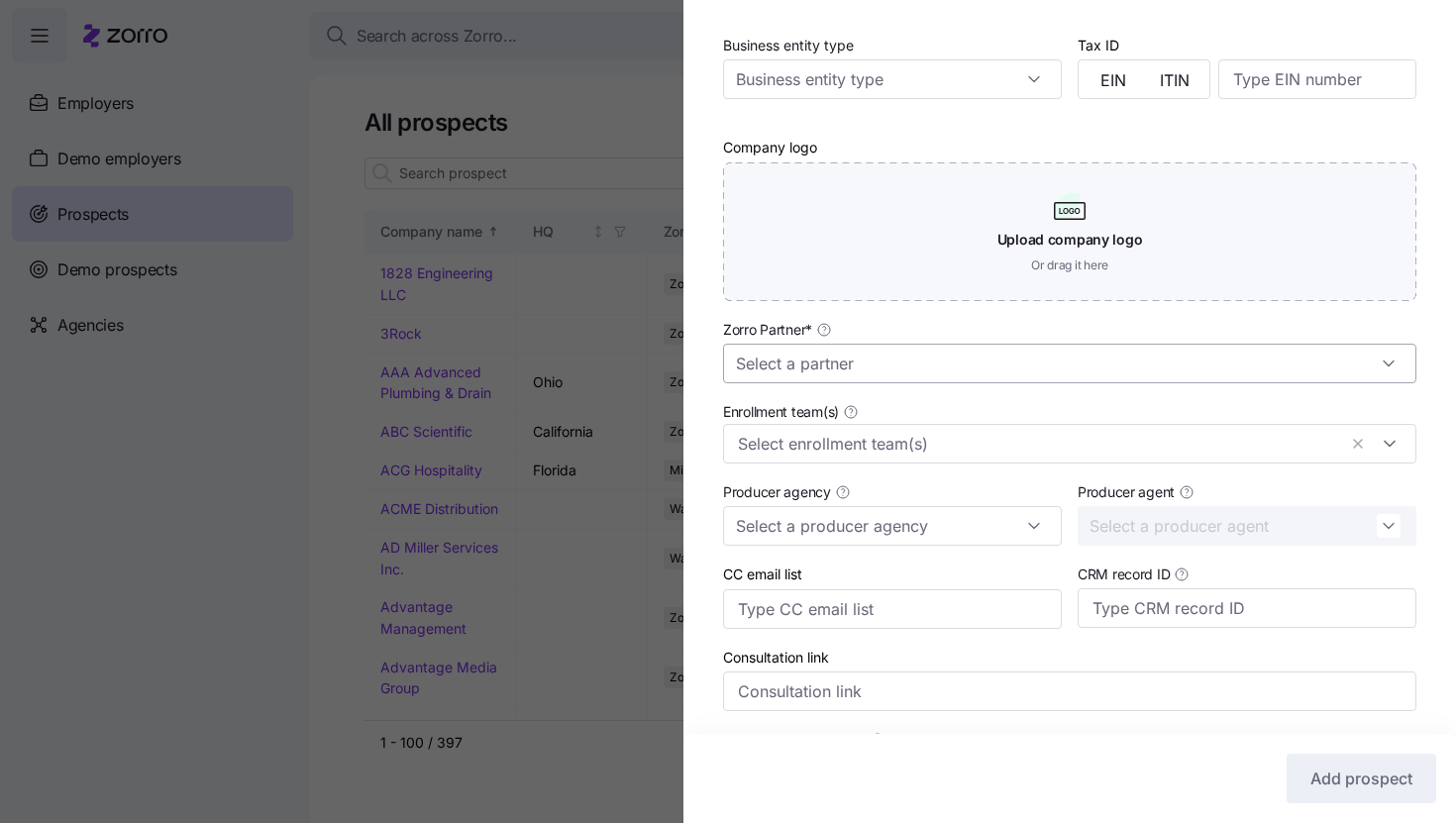 type on "Worrywell" 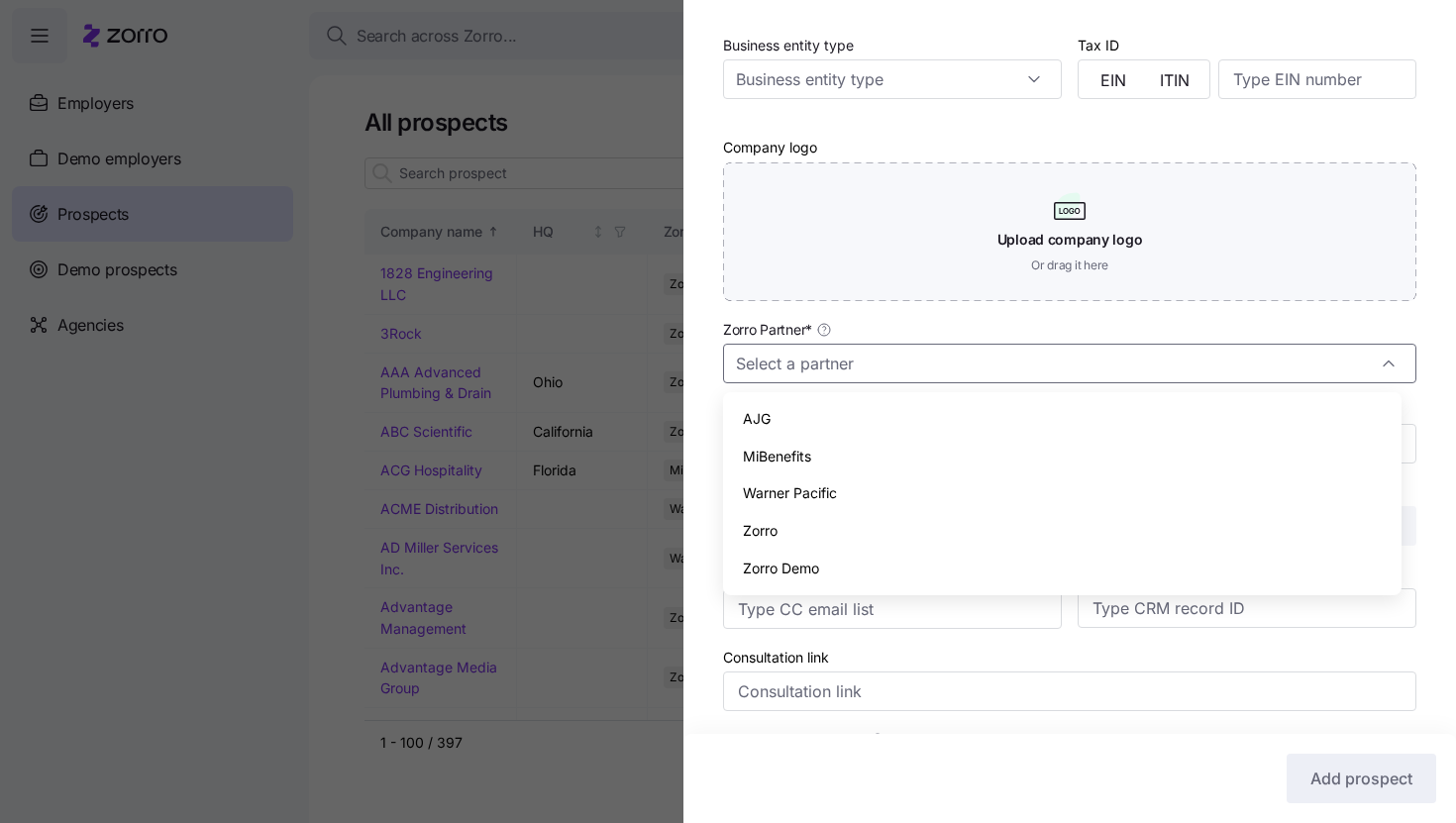 click on "Zorro" at bounding box center (1062, 531) 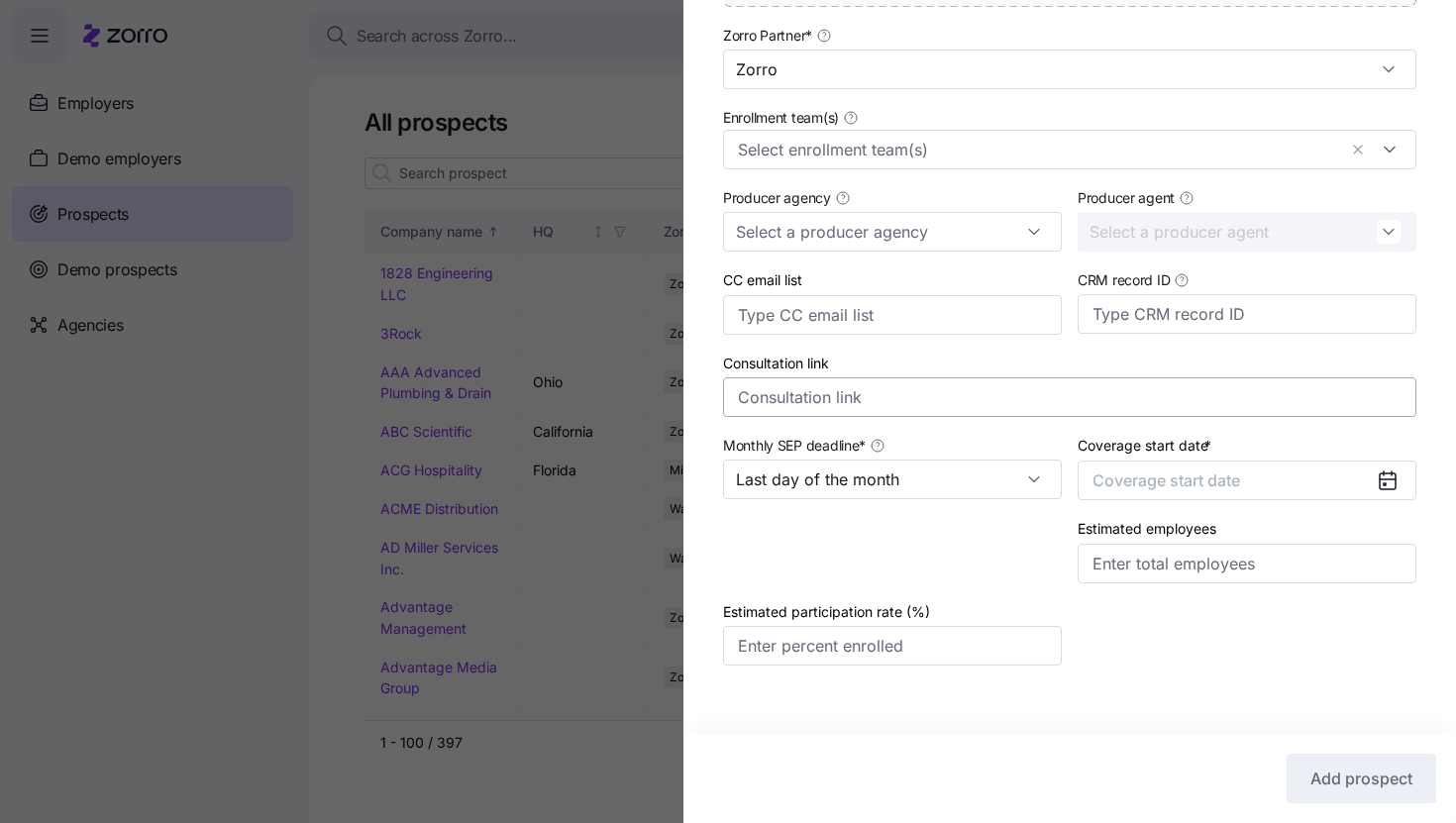 scroll, scrollTop: 661, scrollLeft: 0, axis: vertical 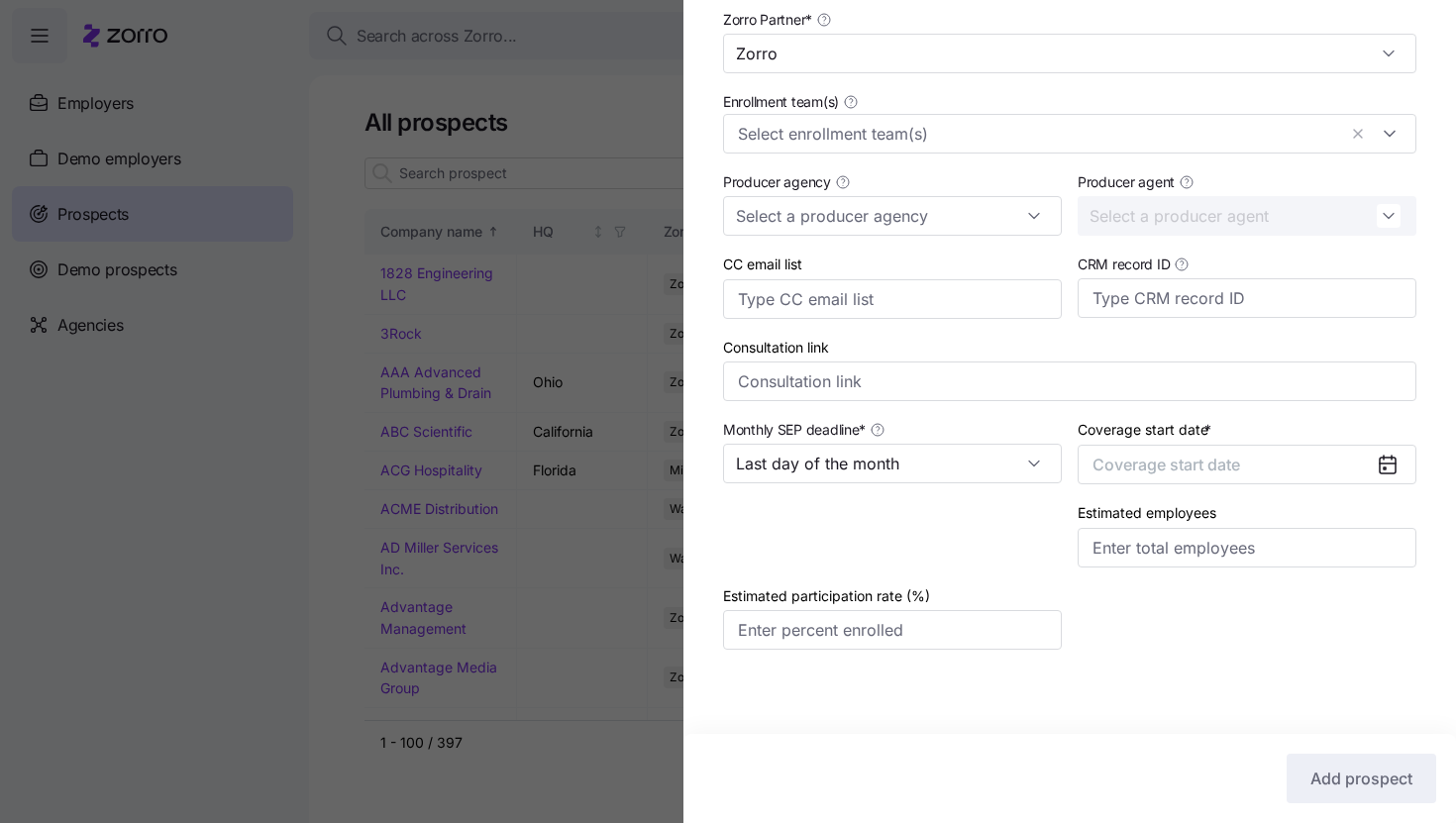 click 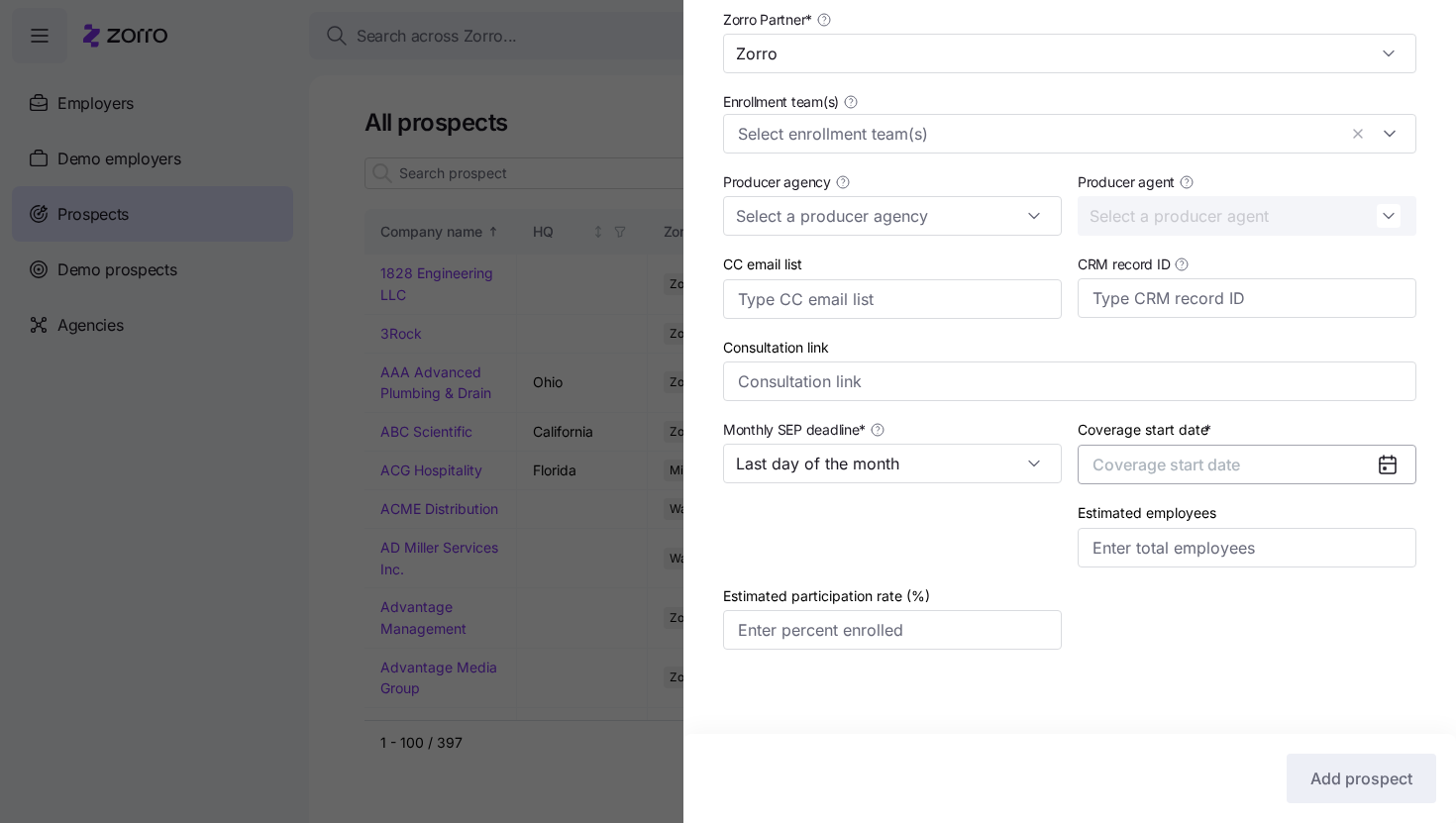 click on "Coverage start date" at bounding box center (1247, 464) 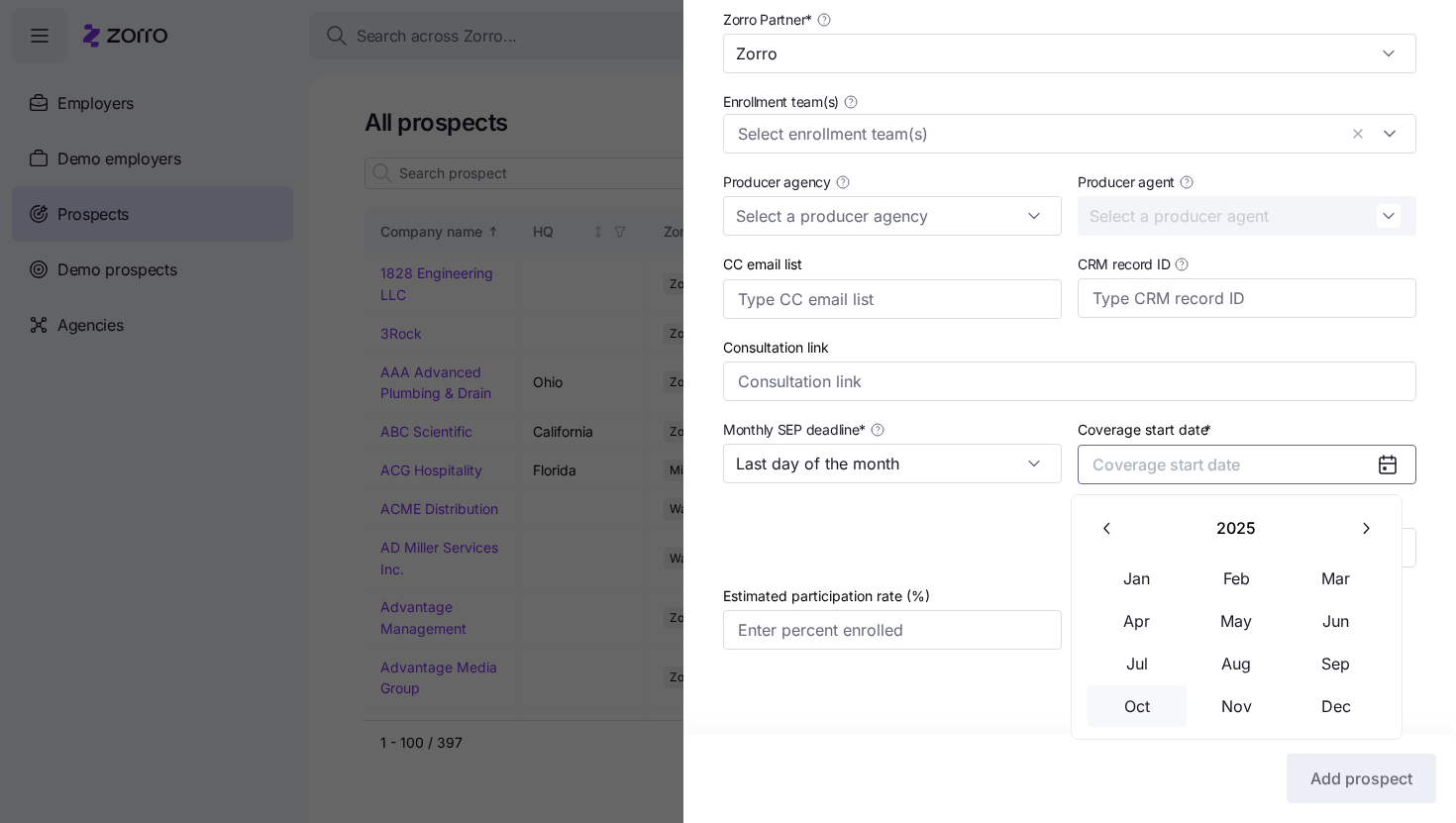 click on "Oct" at bounding box center [1137, 706] 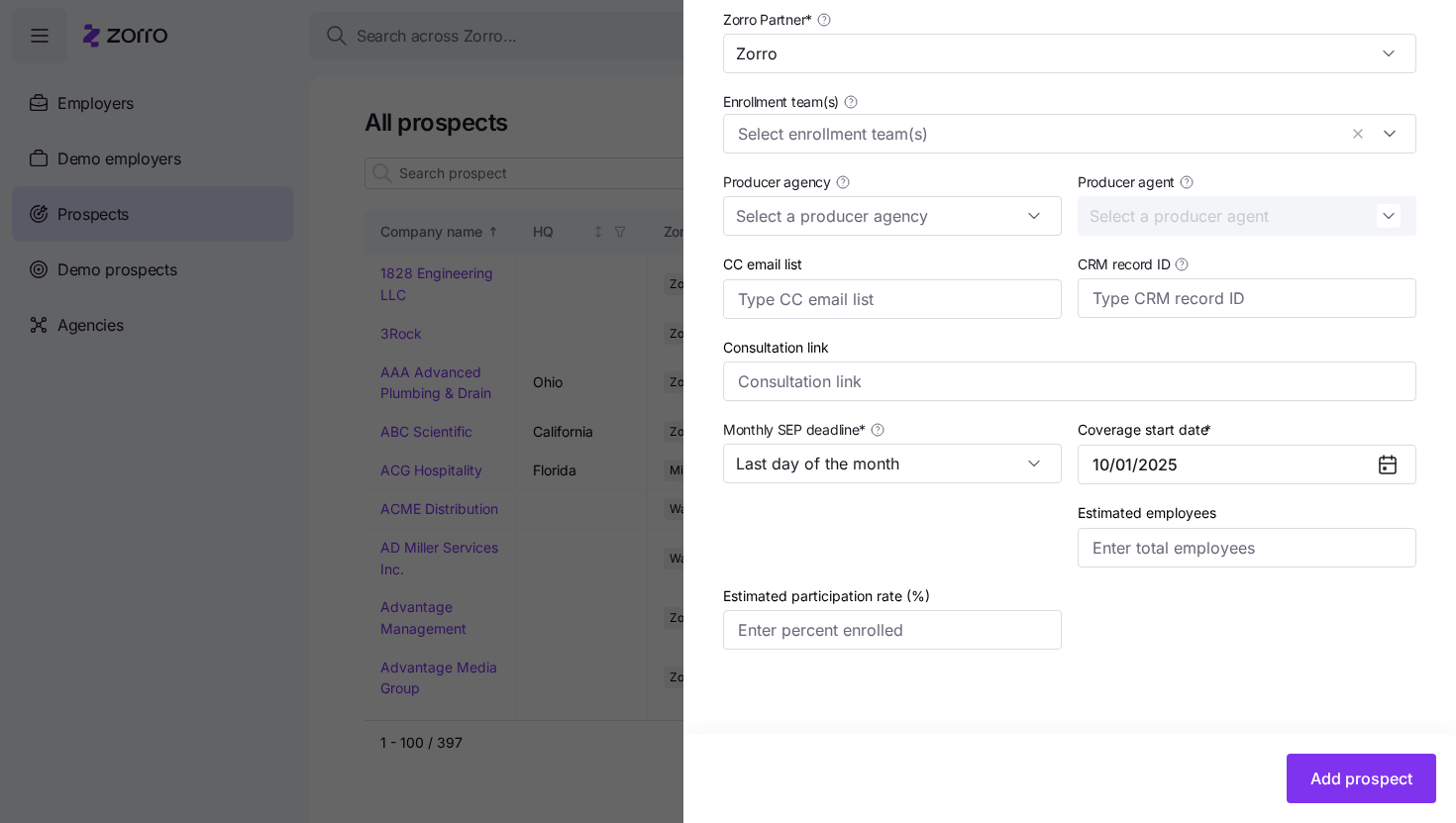 click on "Company name (DBA)  * Worrywell Legal name is the same as company name (DBA) HQ address Mailing address is the same as HQ address Business entity type Tax ID EIN ITIN   Company logo Upload company logo Or drag it here Zorro Partner  * Zorro Enrollment team(s)   Producer agency Producer agent CC email list CRM record ID Consultation link Monthly SEP deadline  * Last day of the month Coverage start date  * [DATE]   Estimated employees Estimated participation rate (%) Add prospect" at bounding box center [1070, 136] 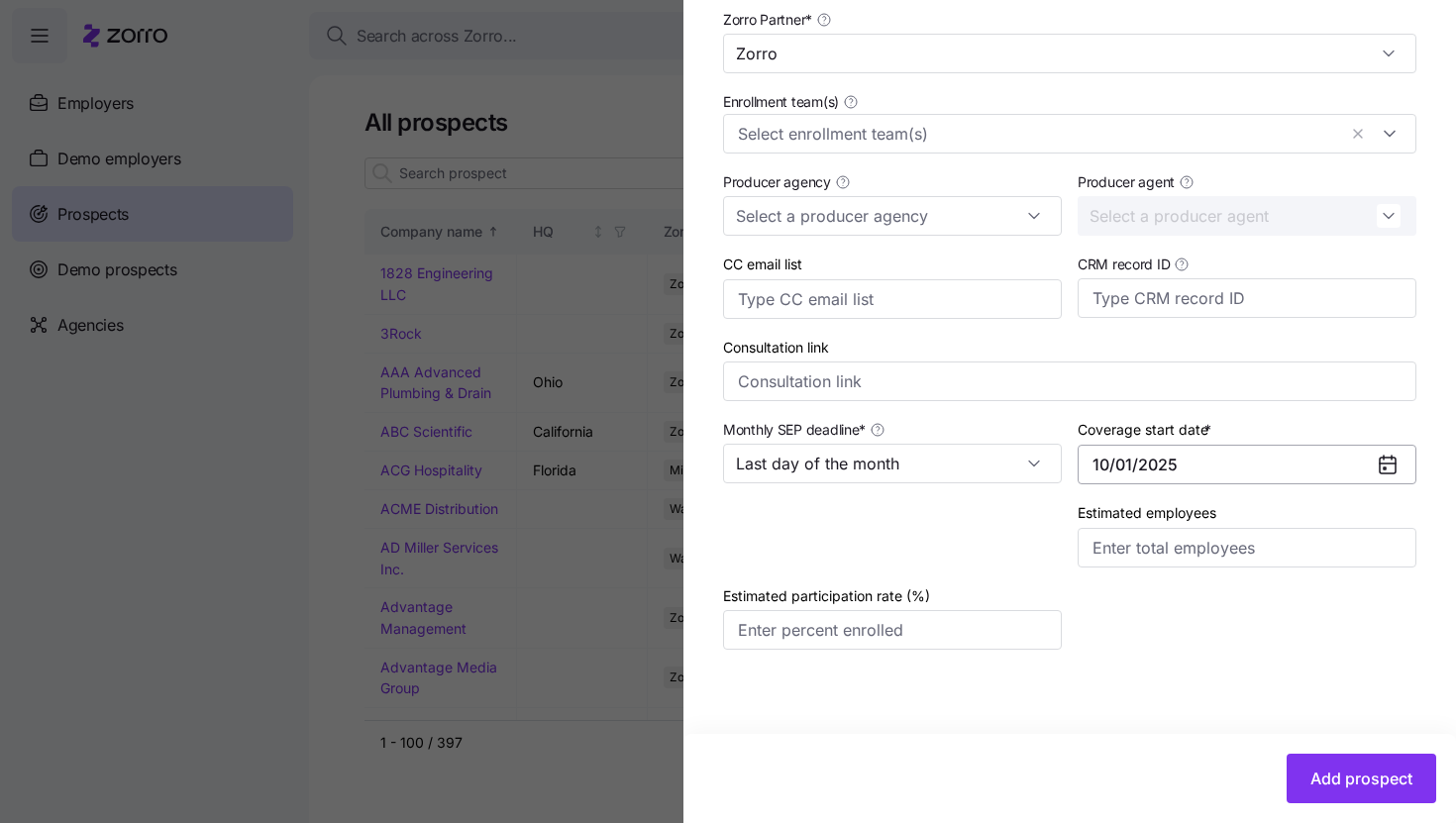 click on "10/01/2025" at bounding box center [1247, 464] 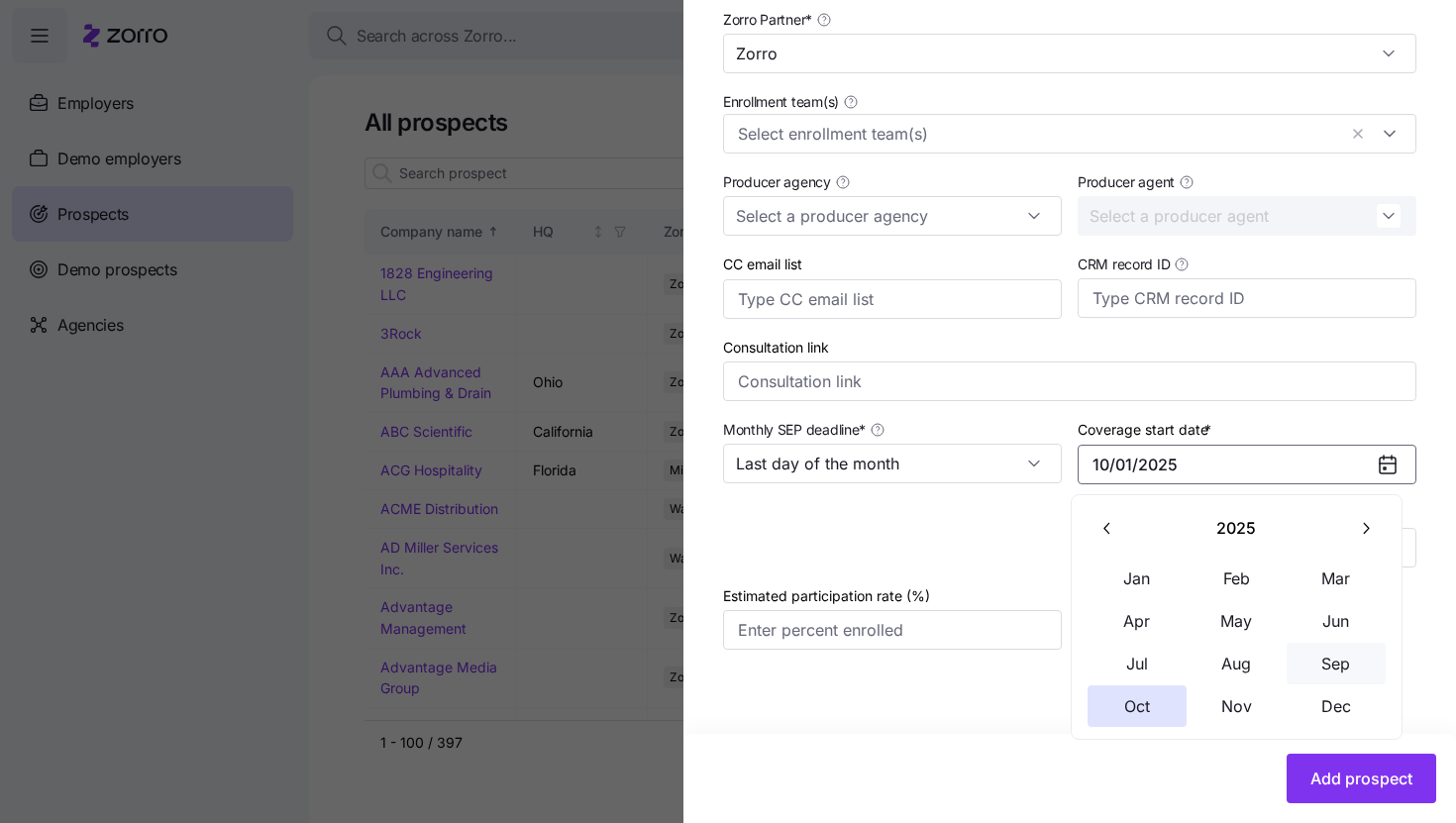 click on "Sep" at bounding box center [1336, 664] 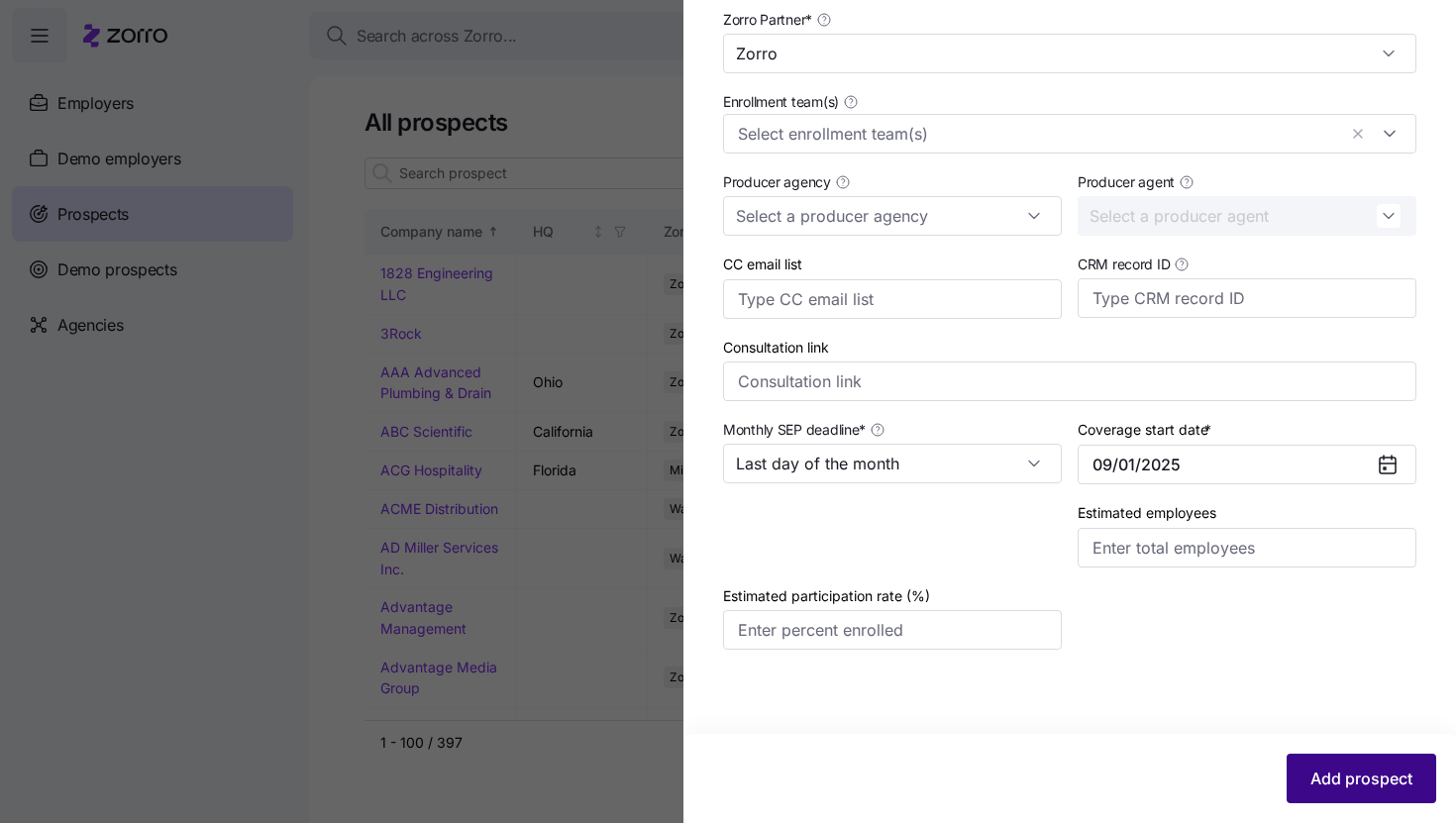 click on "Add prospect" at bounding box center [1361, 778] 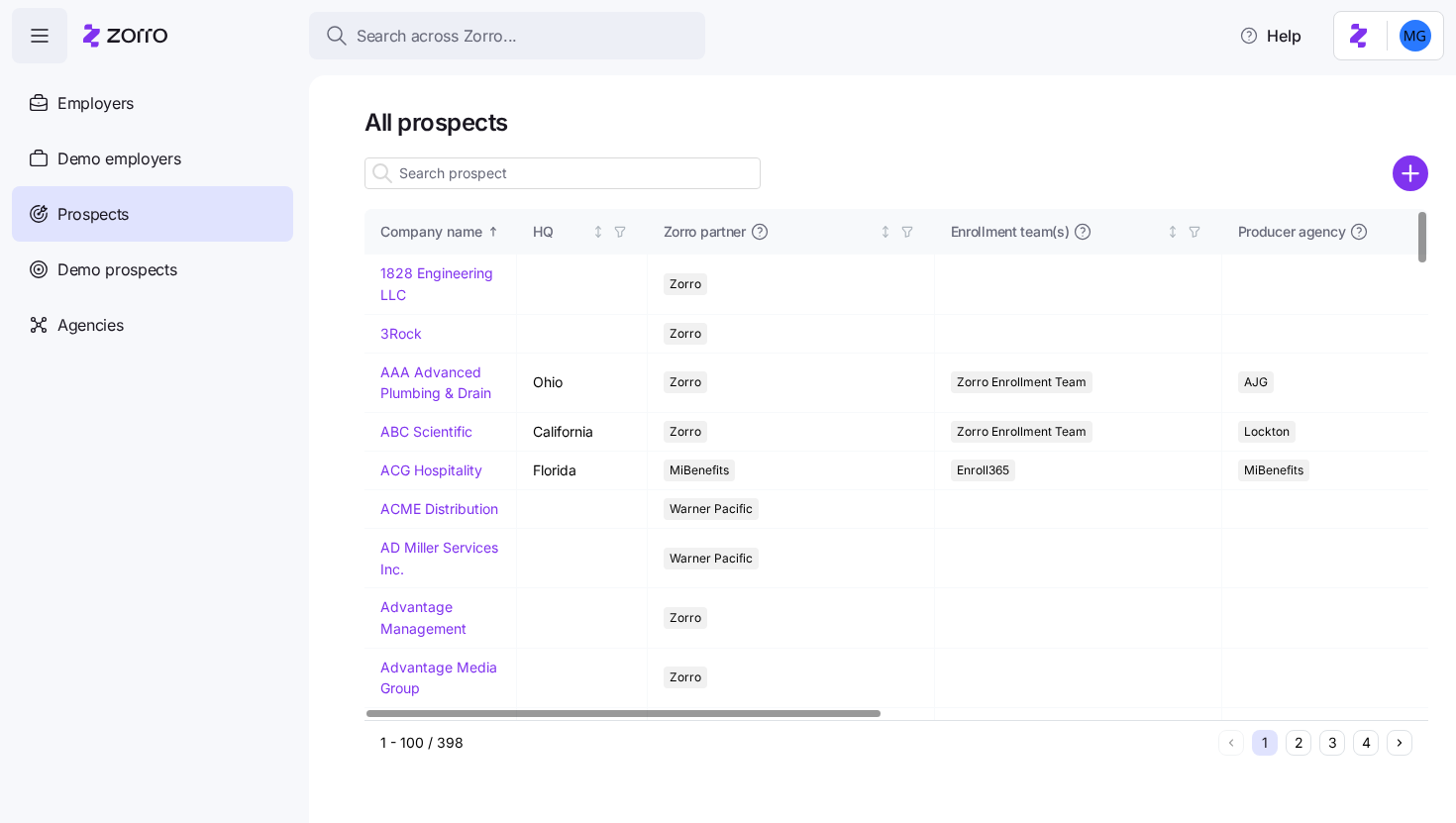click at bounding box center (563, 173) 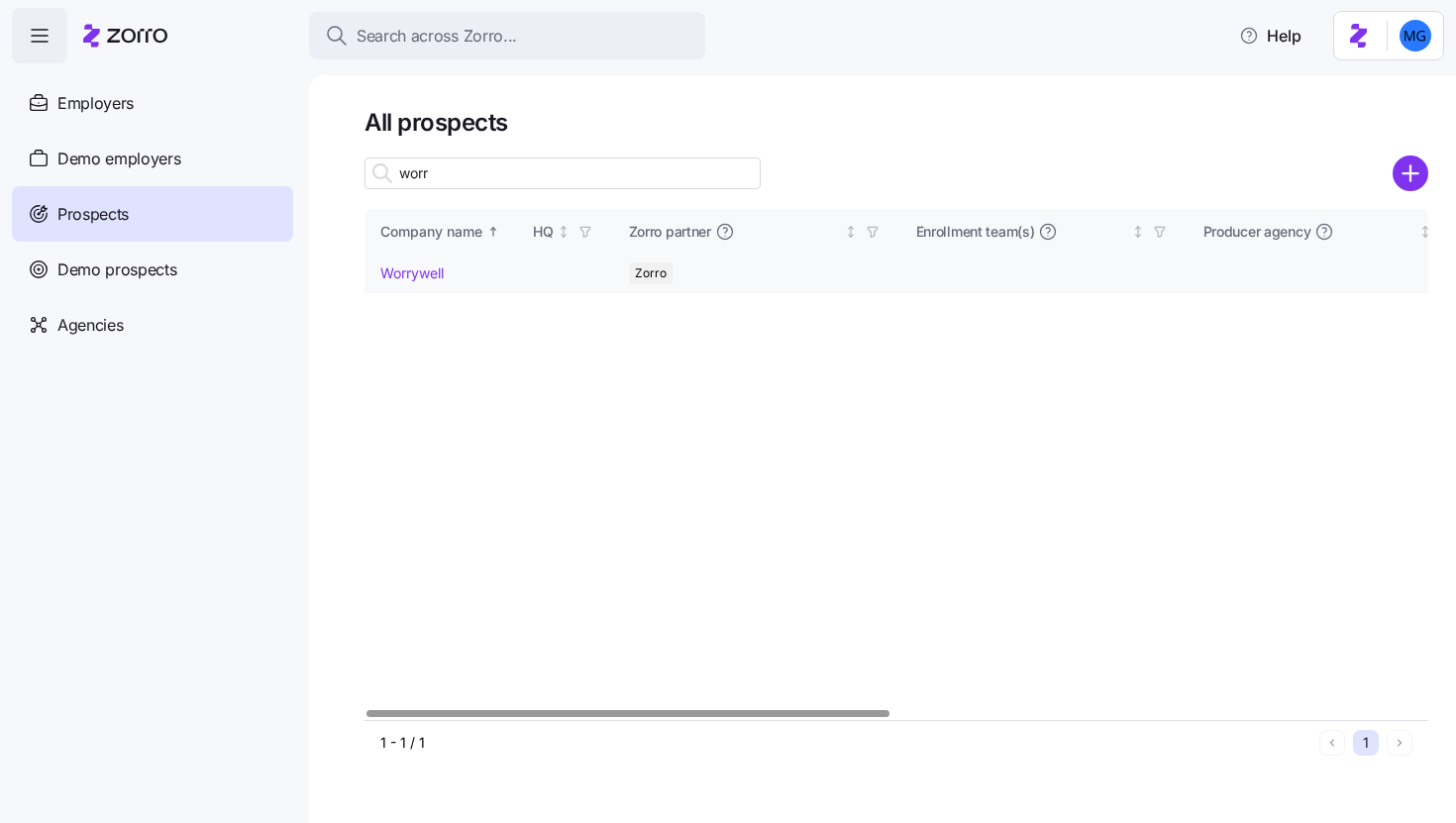 type on "worr" 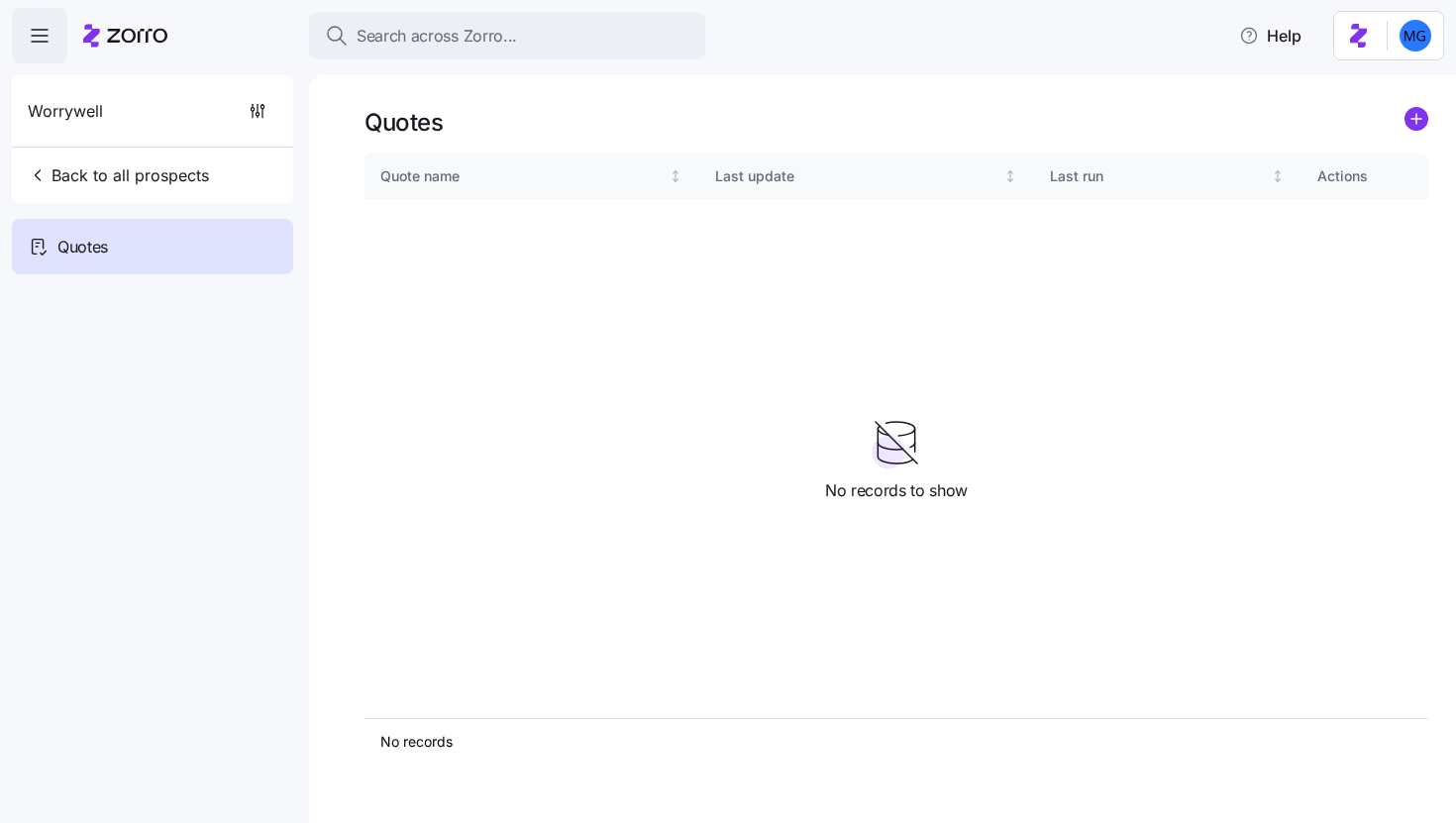 click at bounding box center [896, 146] 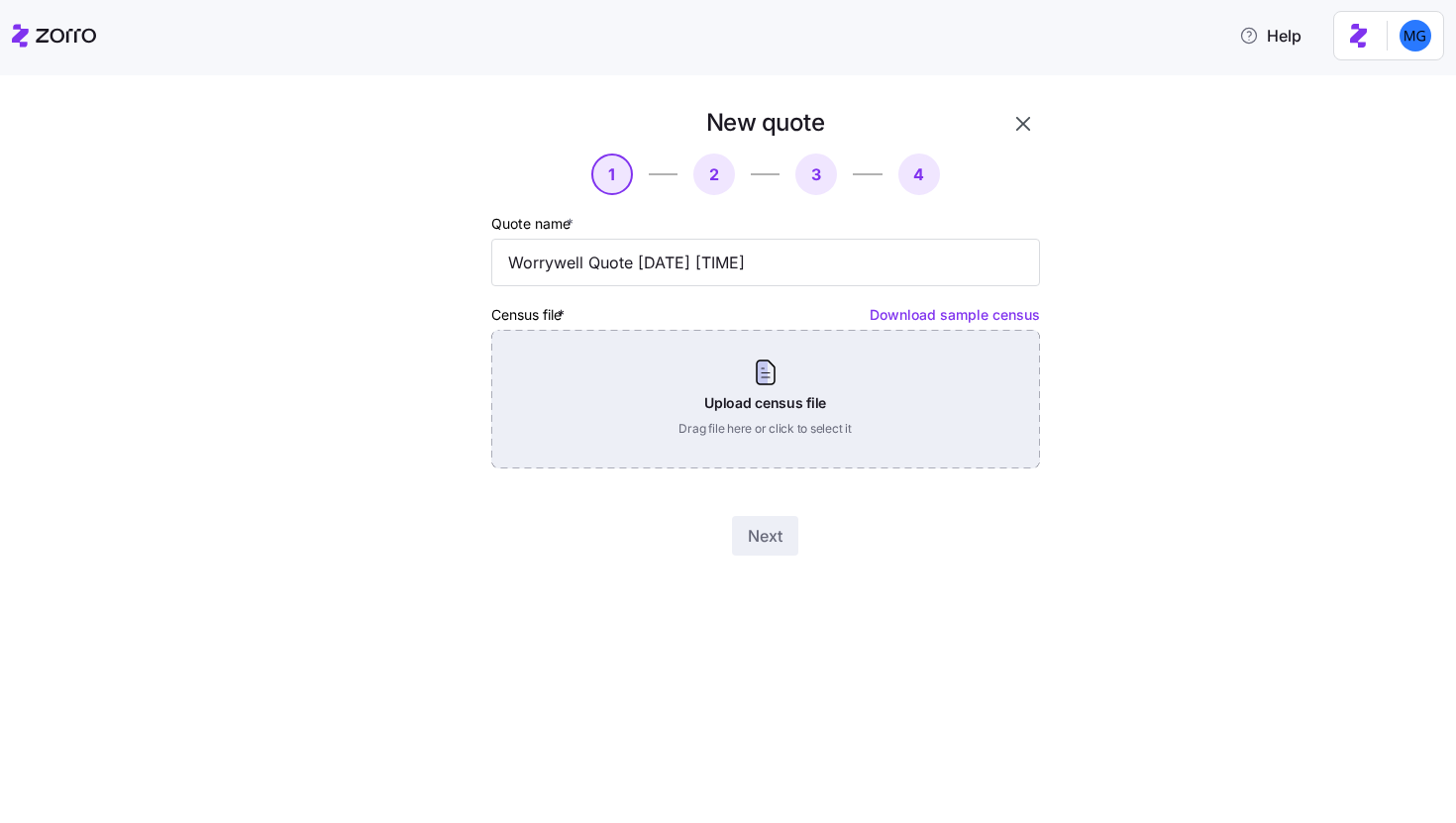 click on "Upload census file Drag file here or click to select it" at bounding box center [766, 399] 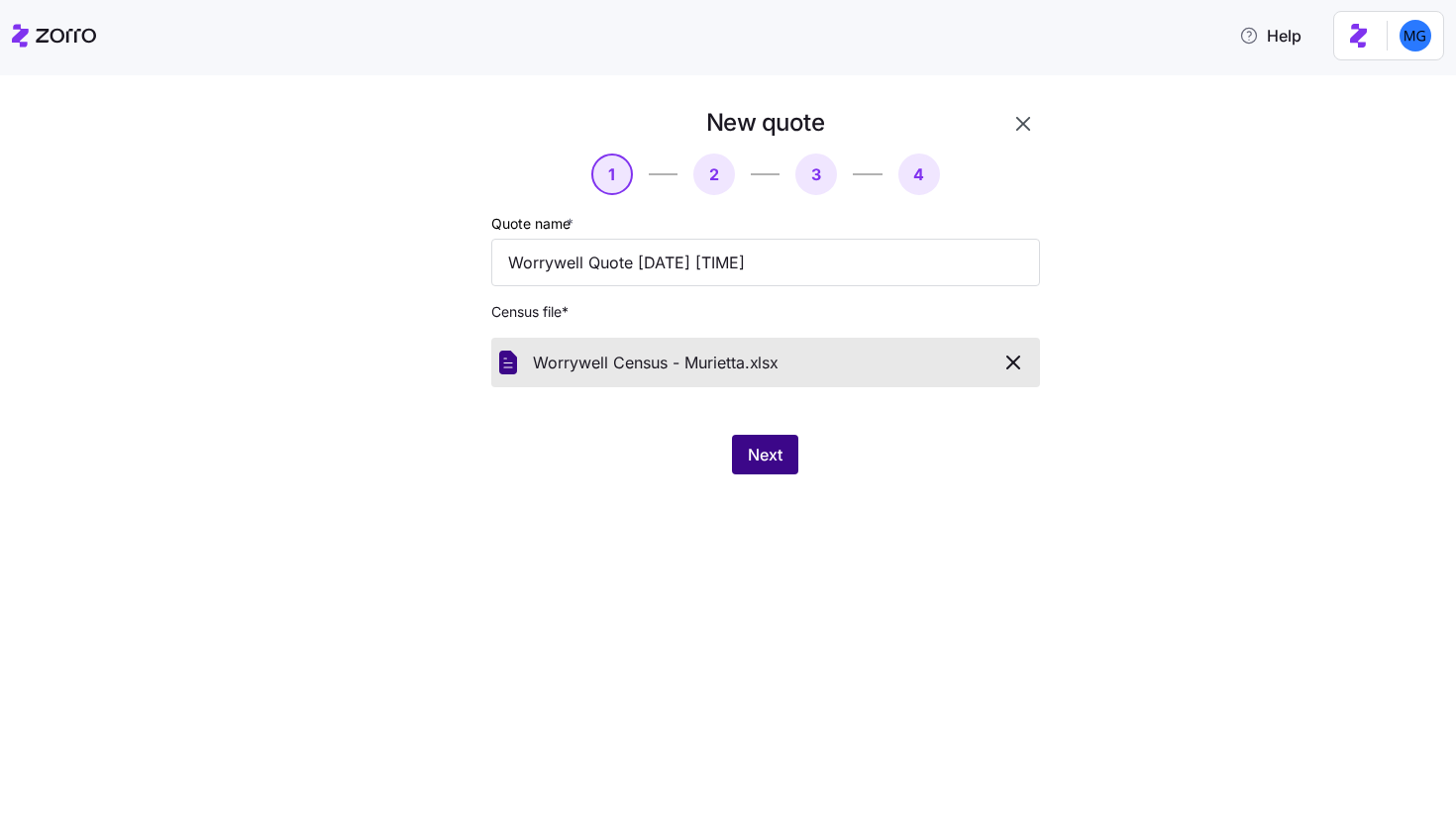 click on "Next" at bounding box center [765, 455] 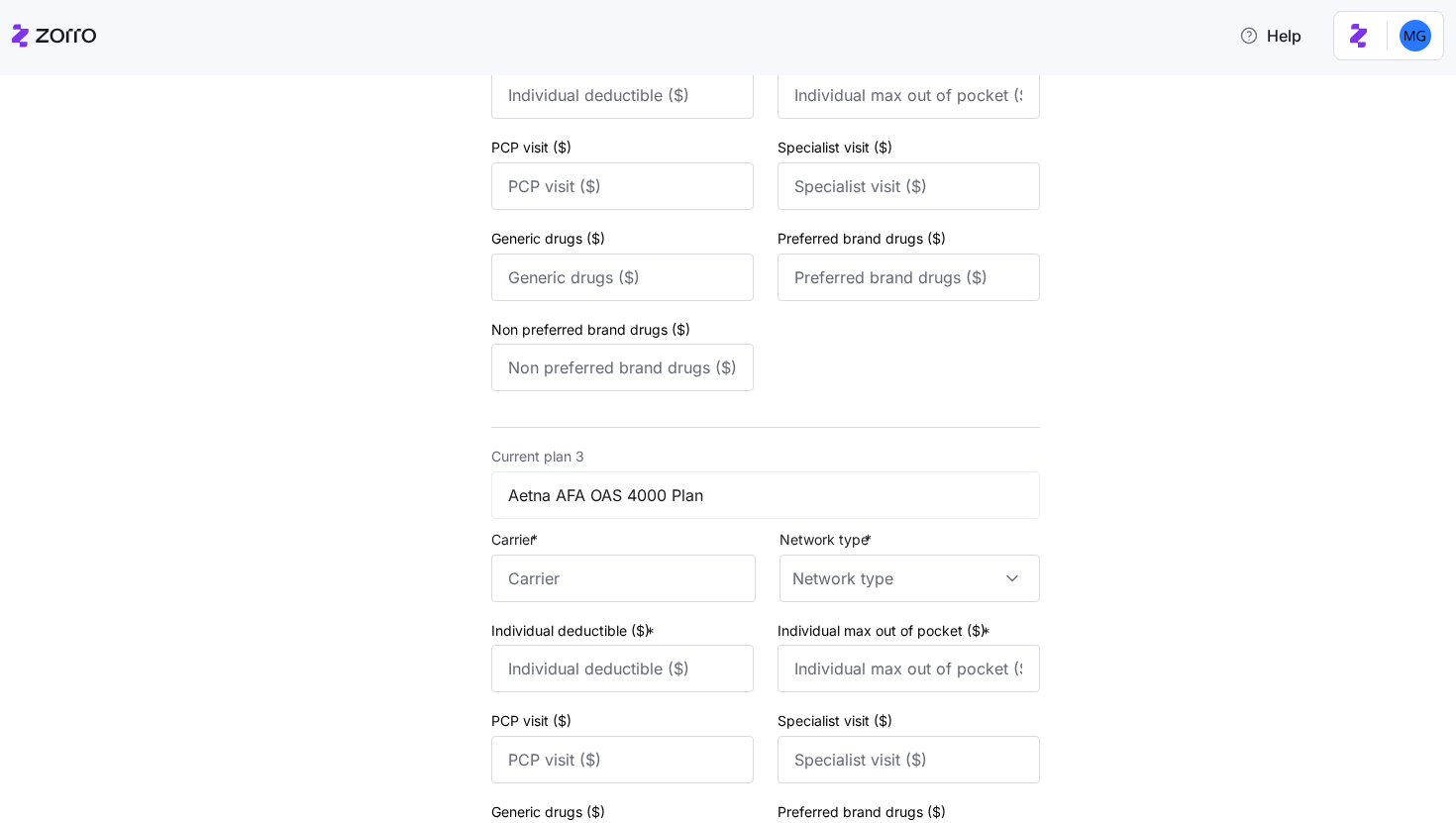 scroll, scrollTop: 1360, scrollLeft: 0, axis: vertical 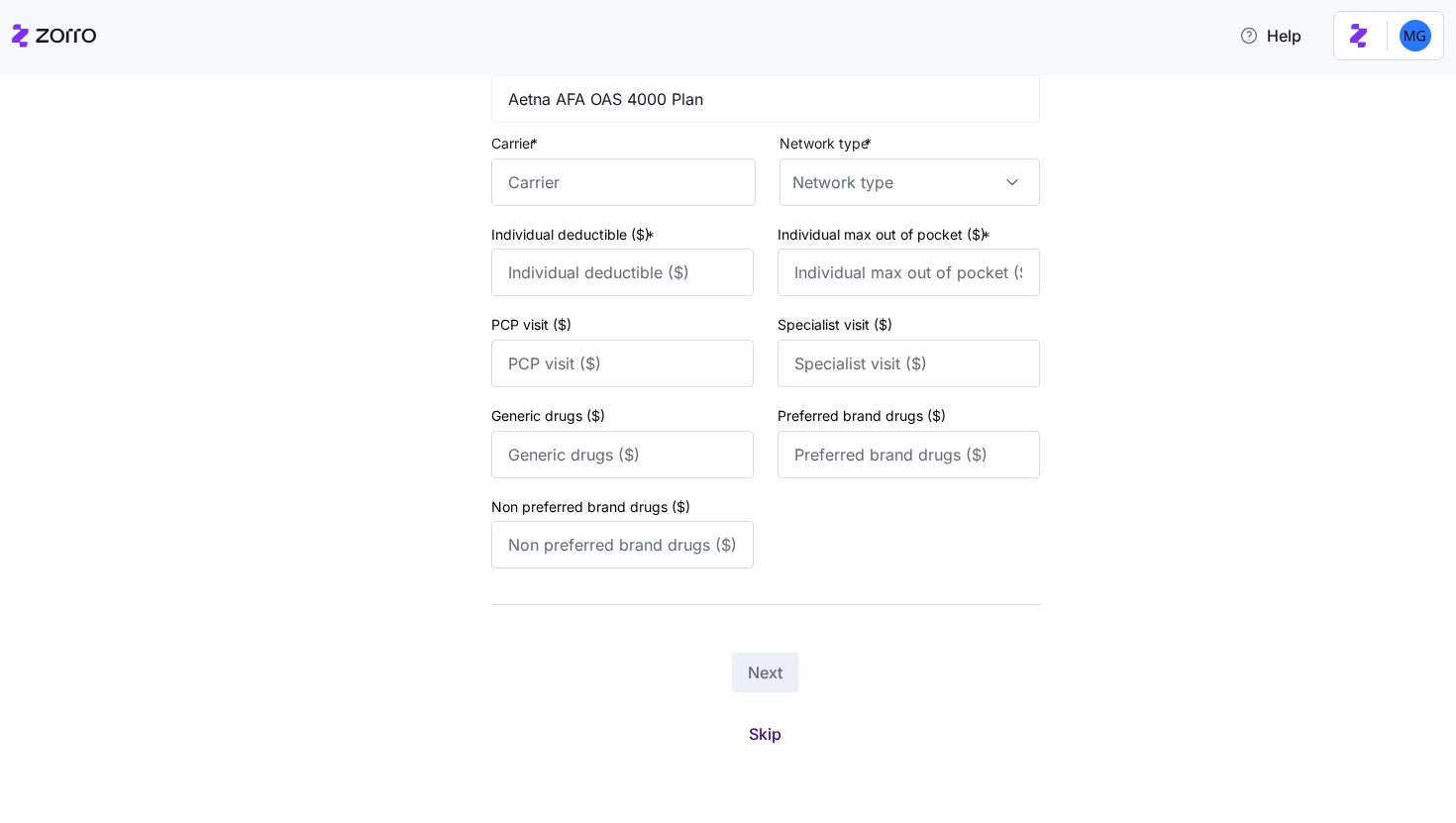click on "Skip" at bounding box center [765, 734] 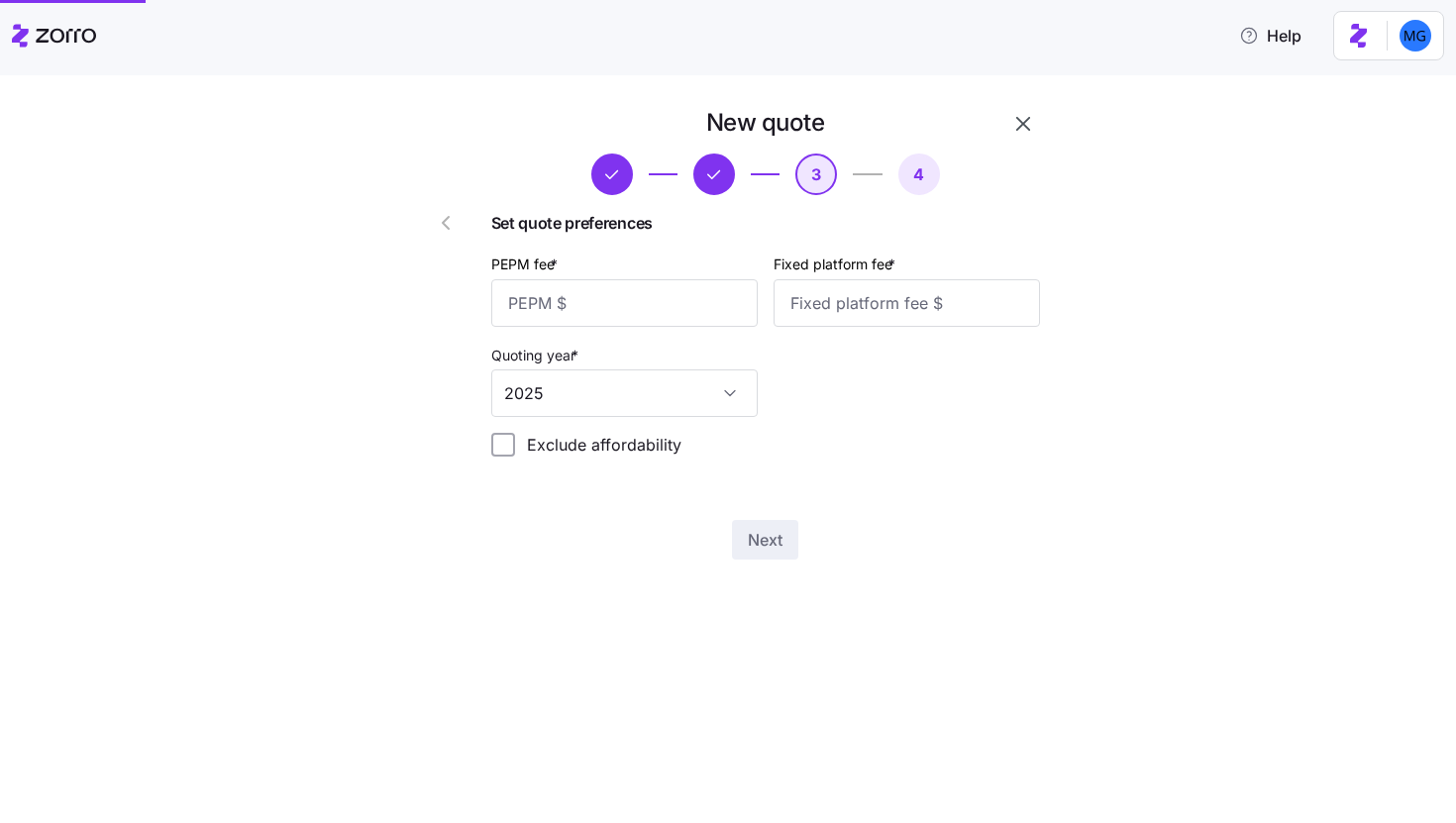 scroll, scrollTop: 0, scrollLeft: 0, axis: both 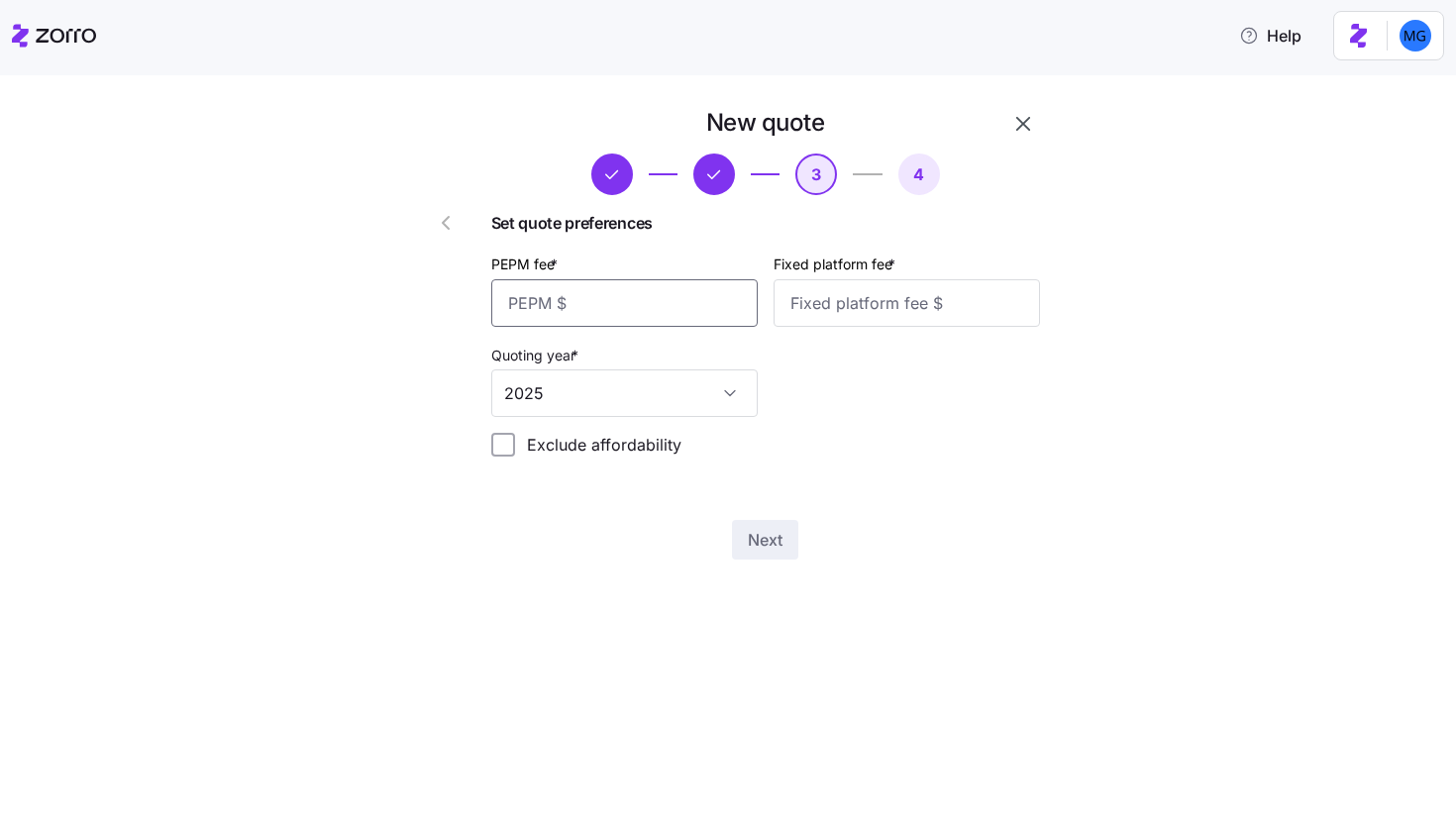 click on "PEPM fee  *" at bounding box center [624, 303] 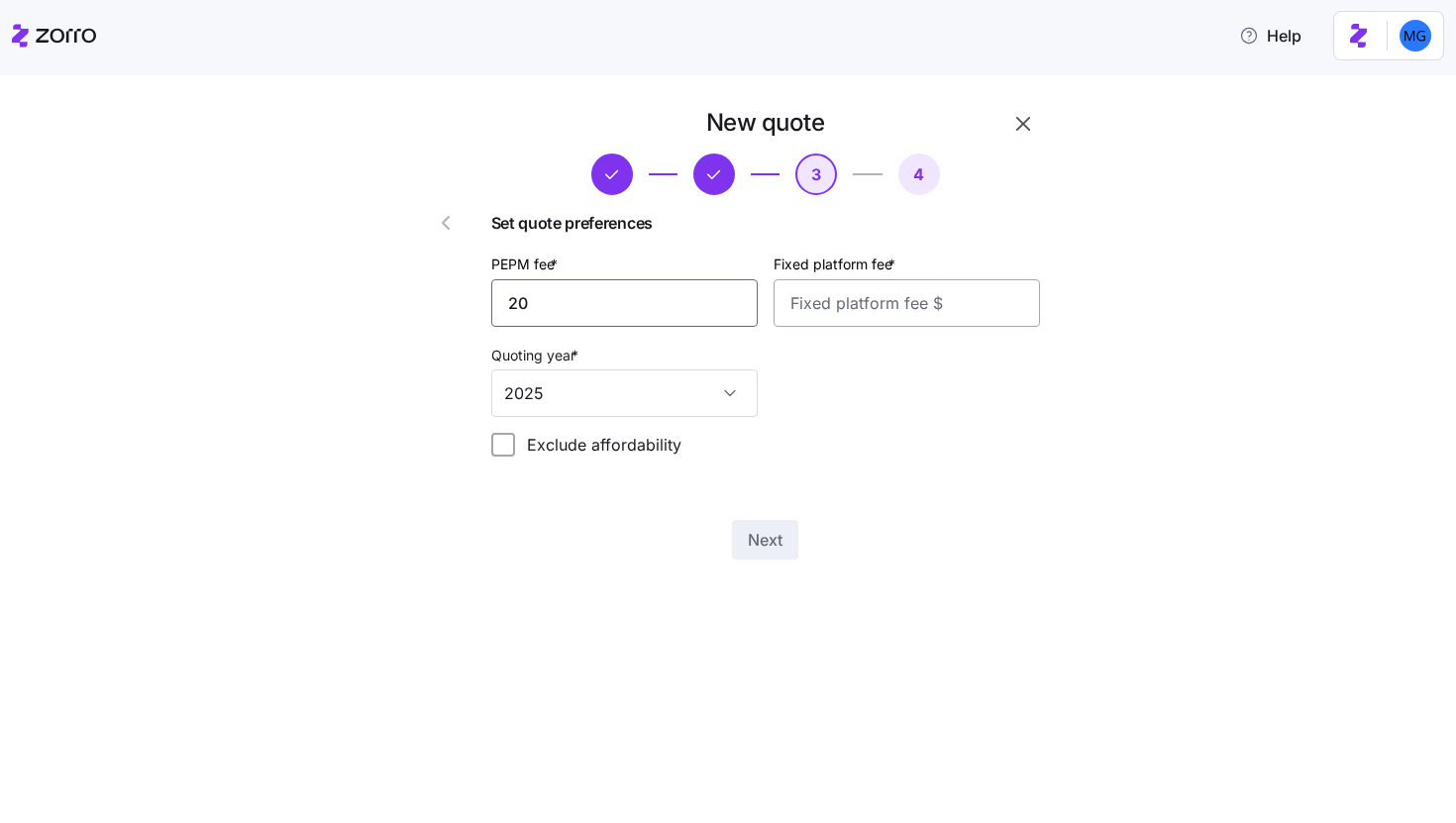 type on "20" 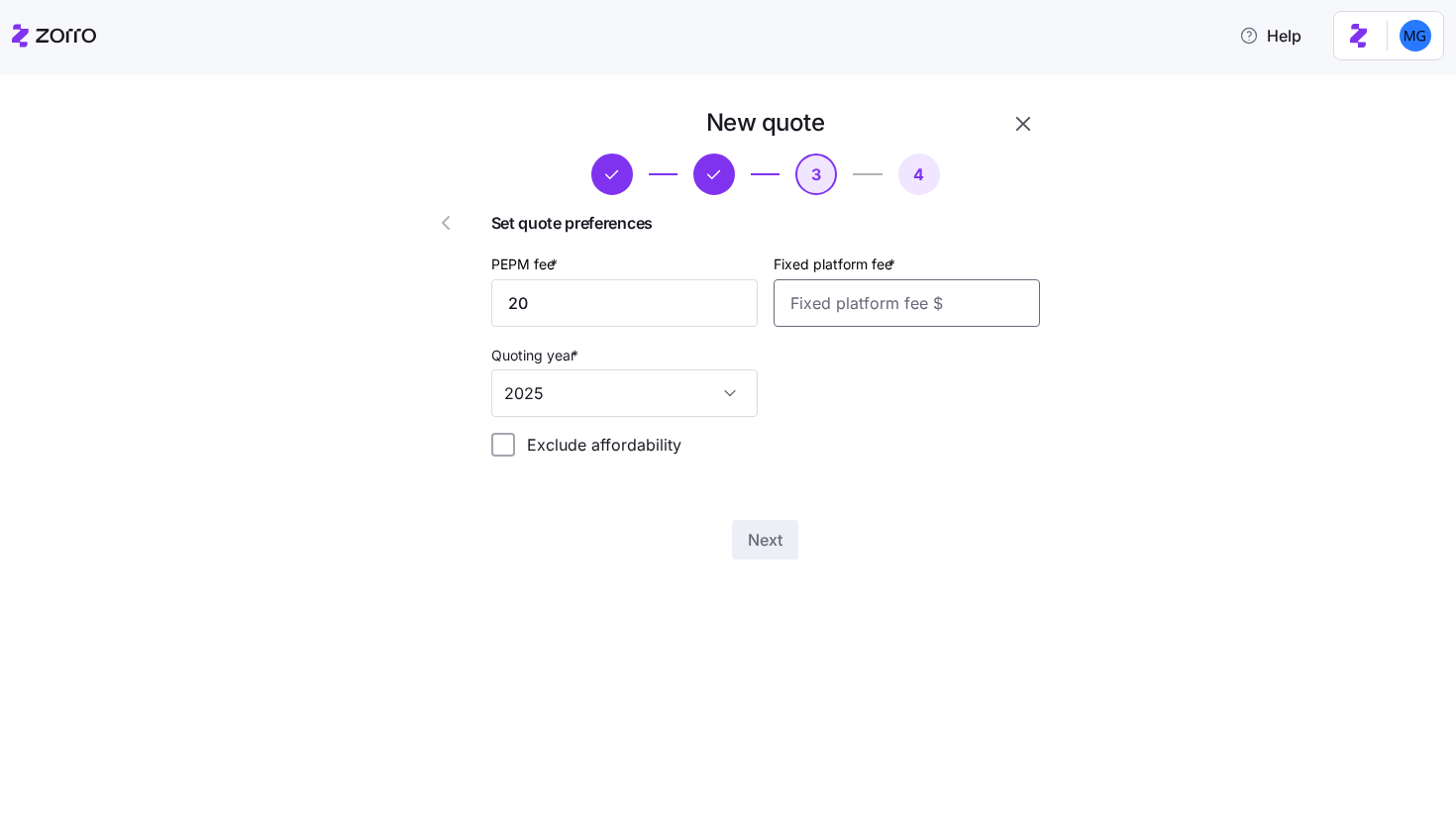 click on "Fixed platform fee  *" at bounding box center (906, 303) 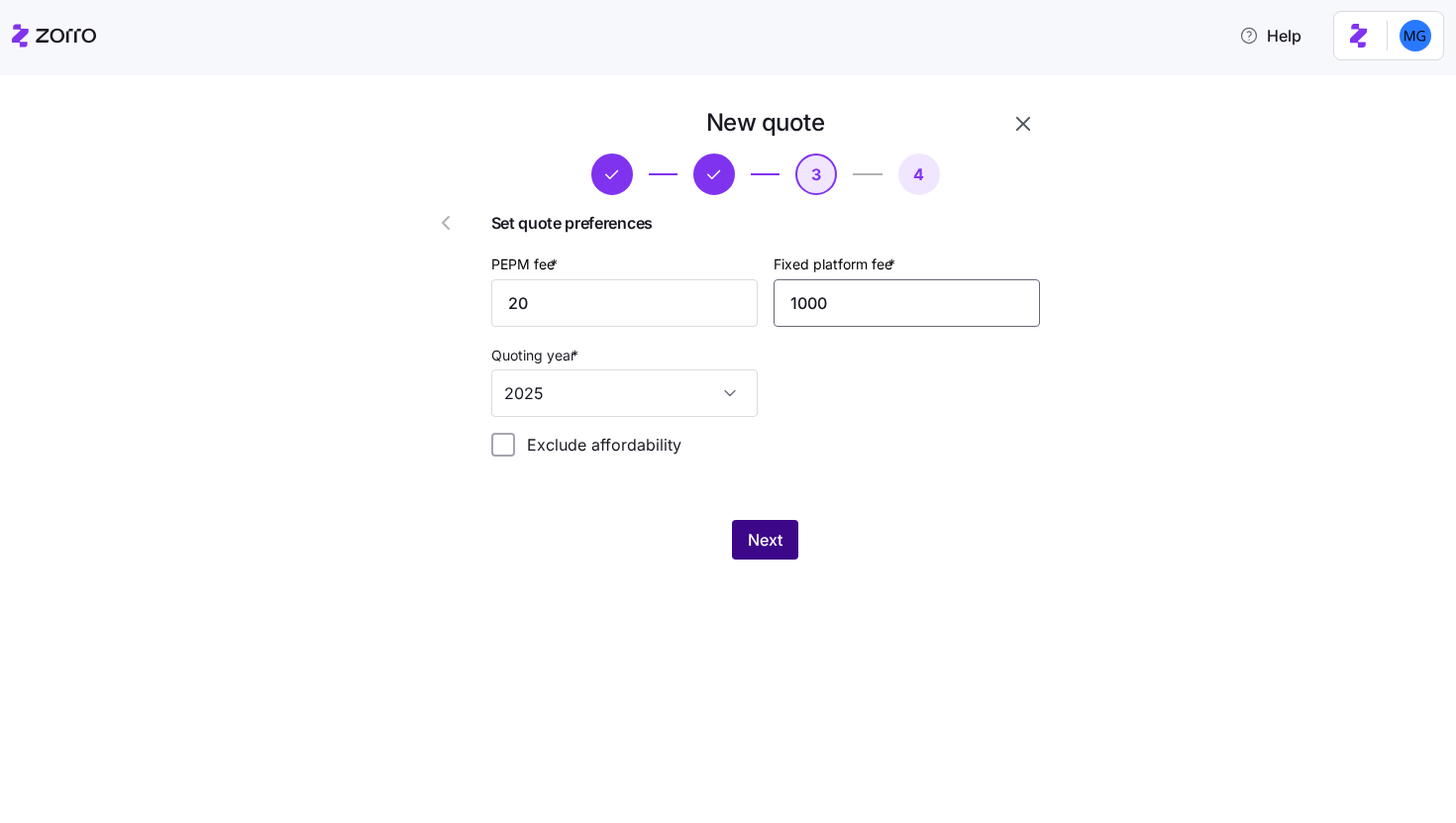 type on "1000" 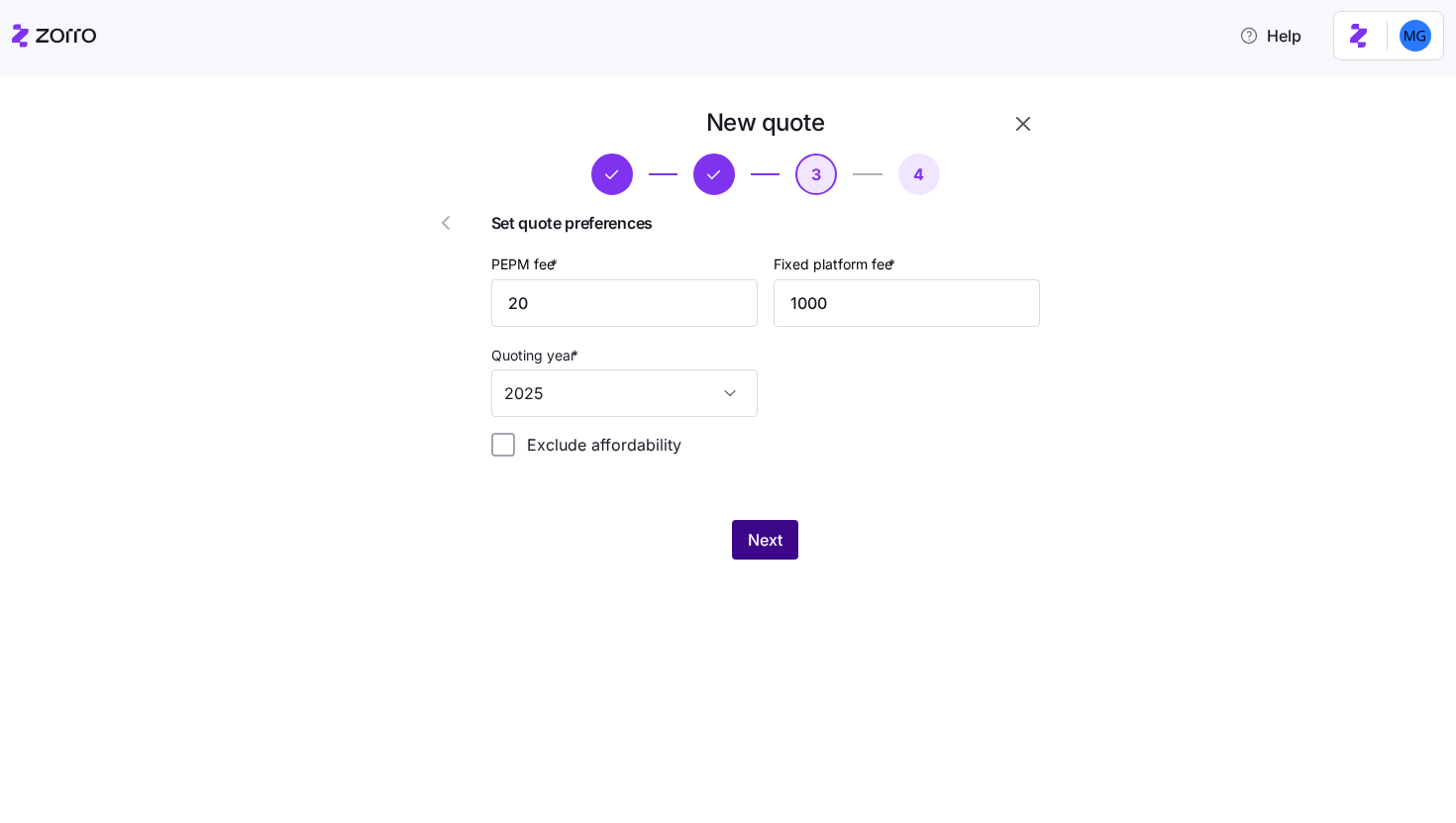 click on "Next" at bounding box center (765, 540) 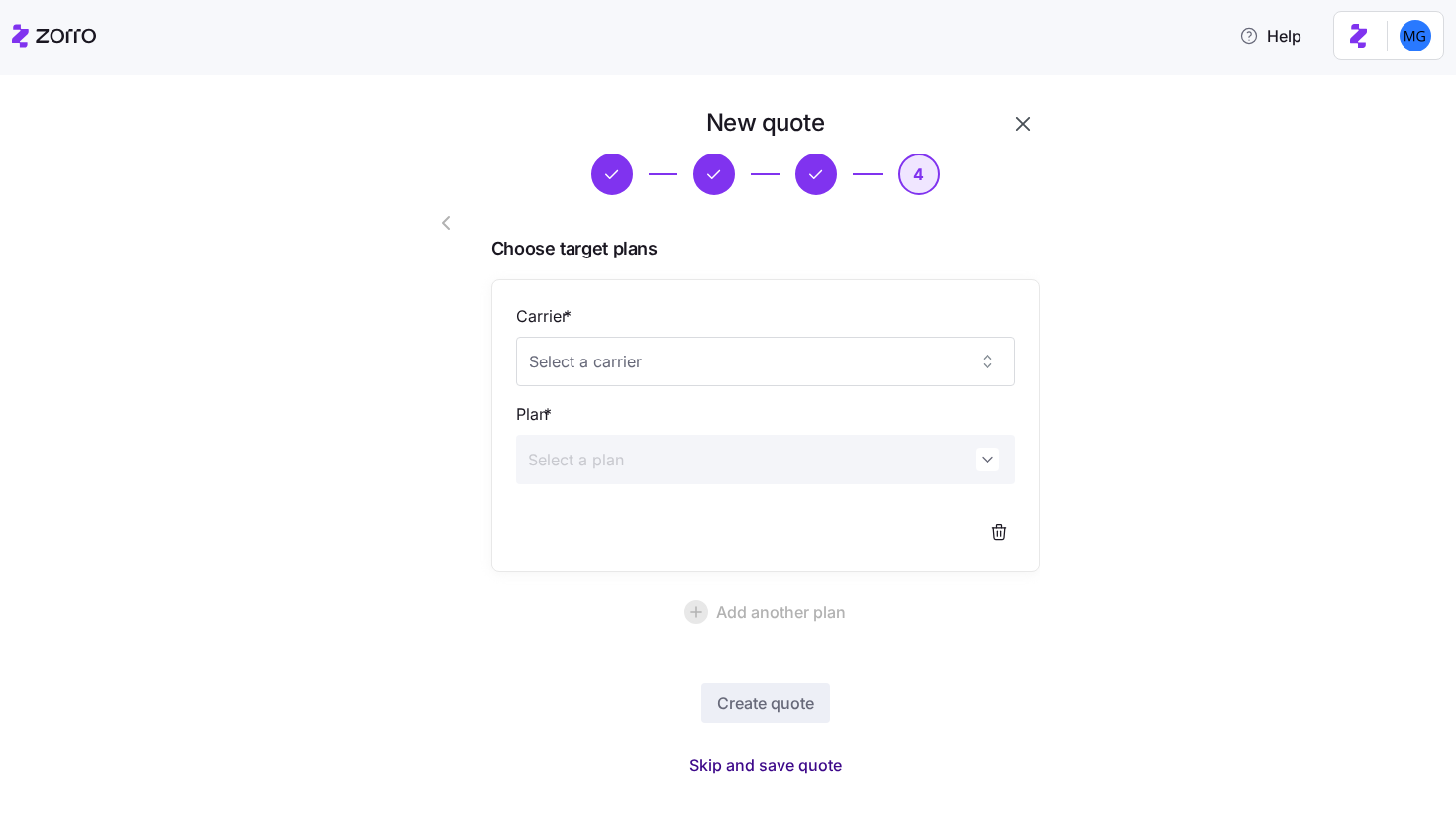 click on "Skip and save quote" at bounding box center [766, 765] 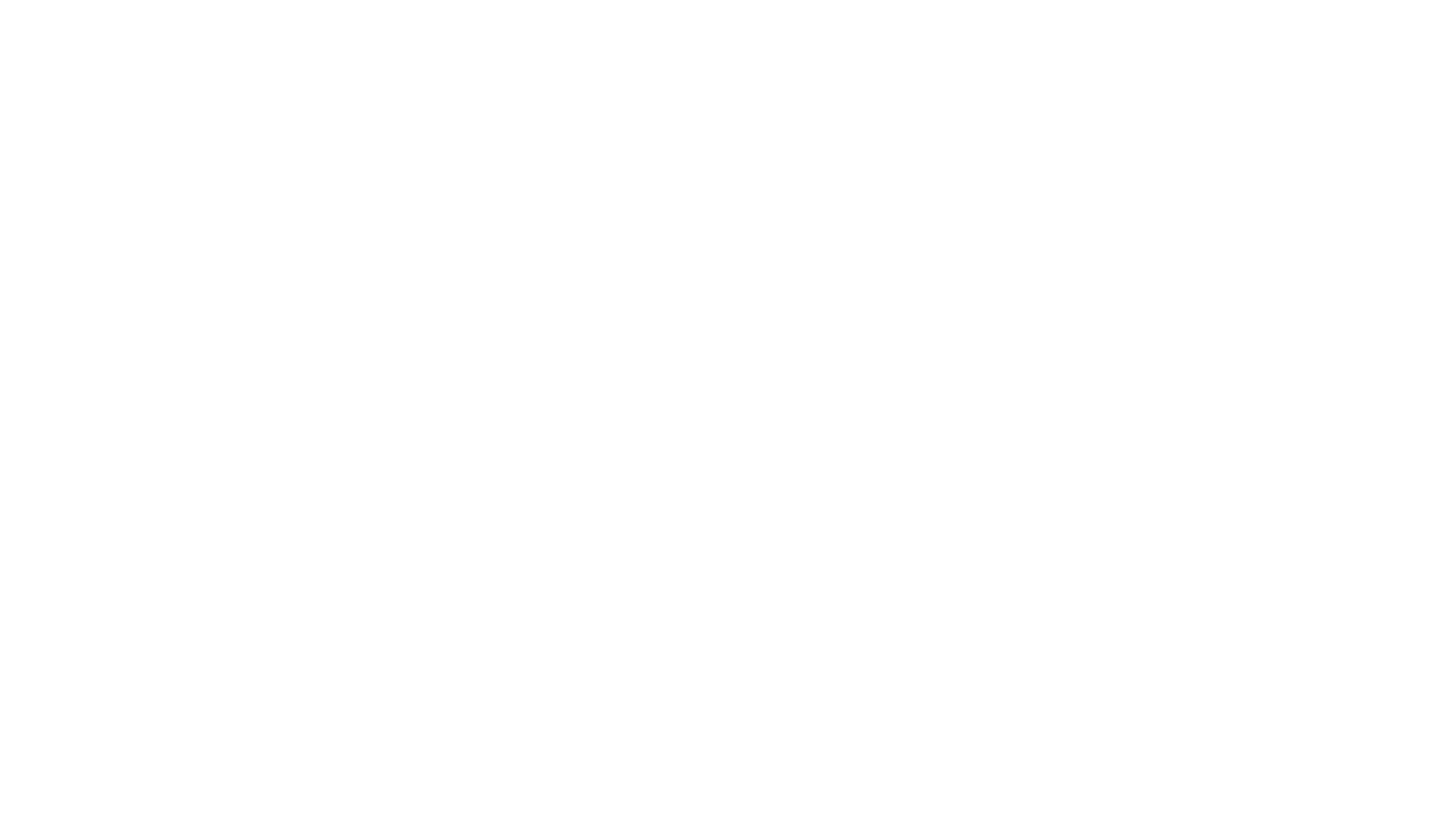 scroll, scrollTop: 0, scrollLeft: 0, axis: both 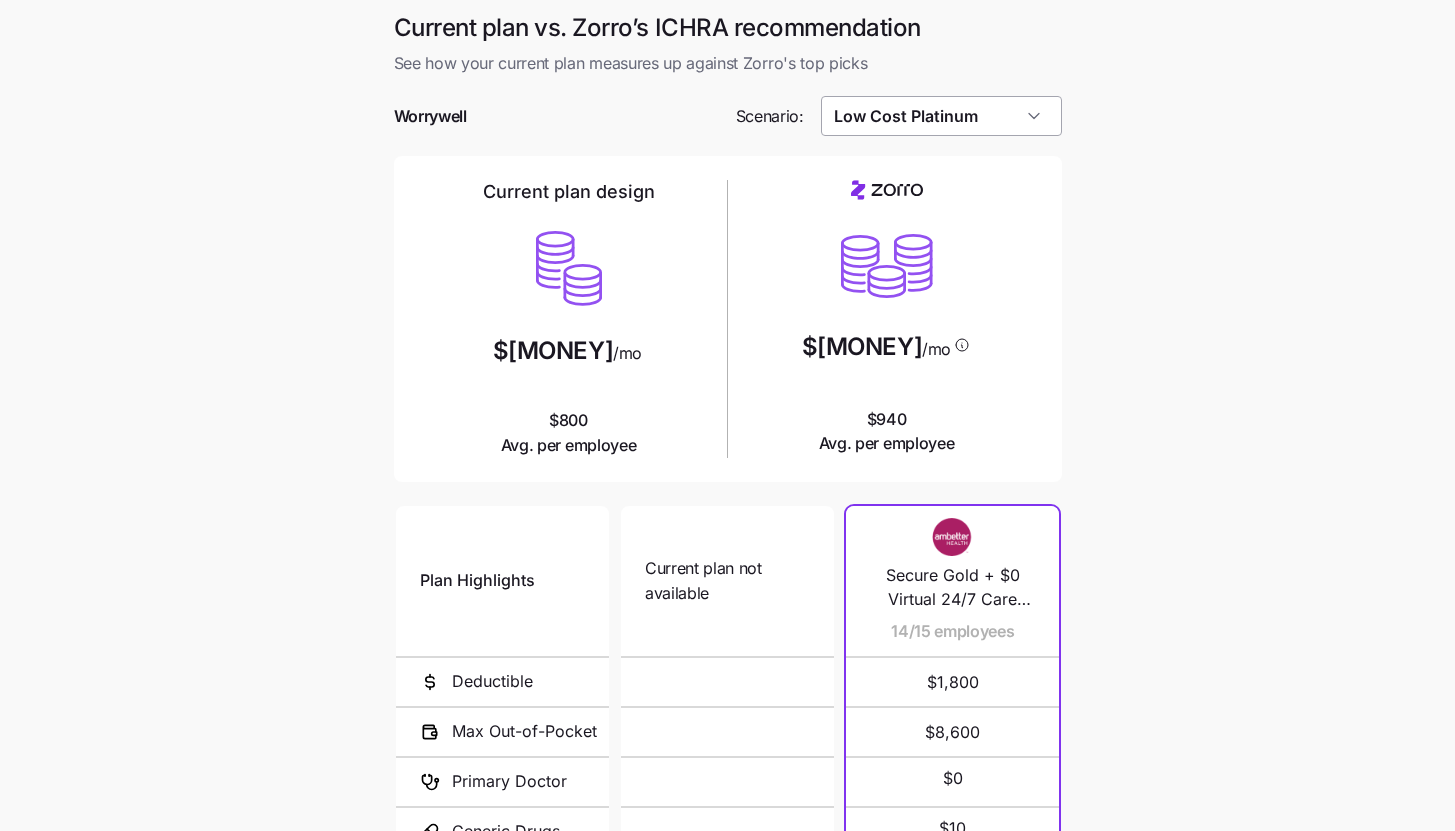 click on "Low Cost Platinum" at bounding box center [941, 116] 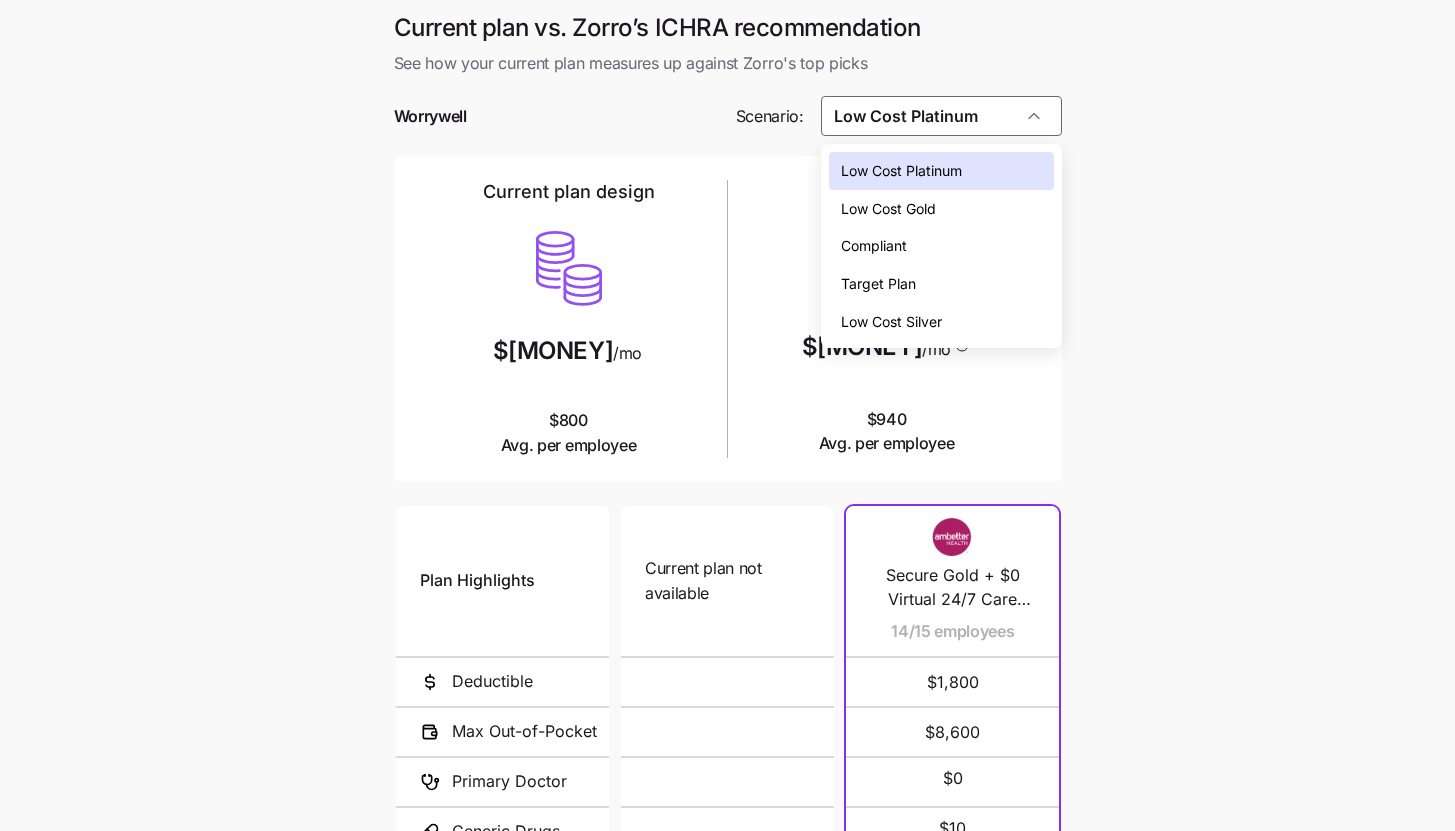 click on "Low Cost Silver" at bounding box center [941, 322] 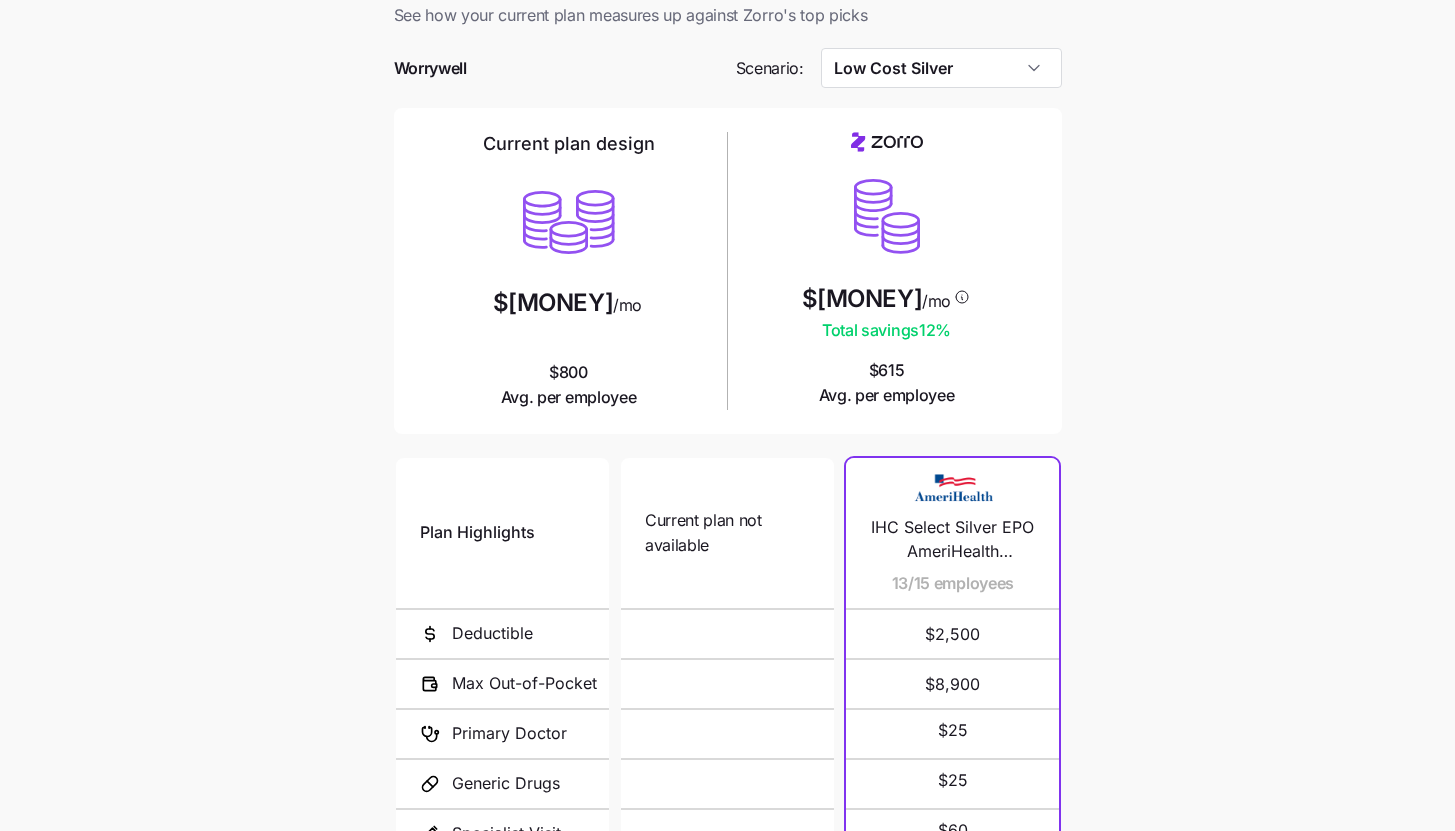 scroll, scrollTop: 260, scrollLeft: 0, axis: vertical 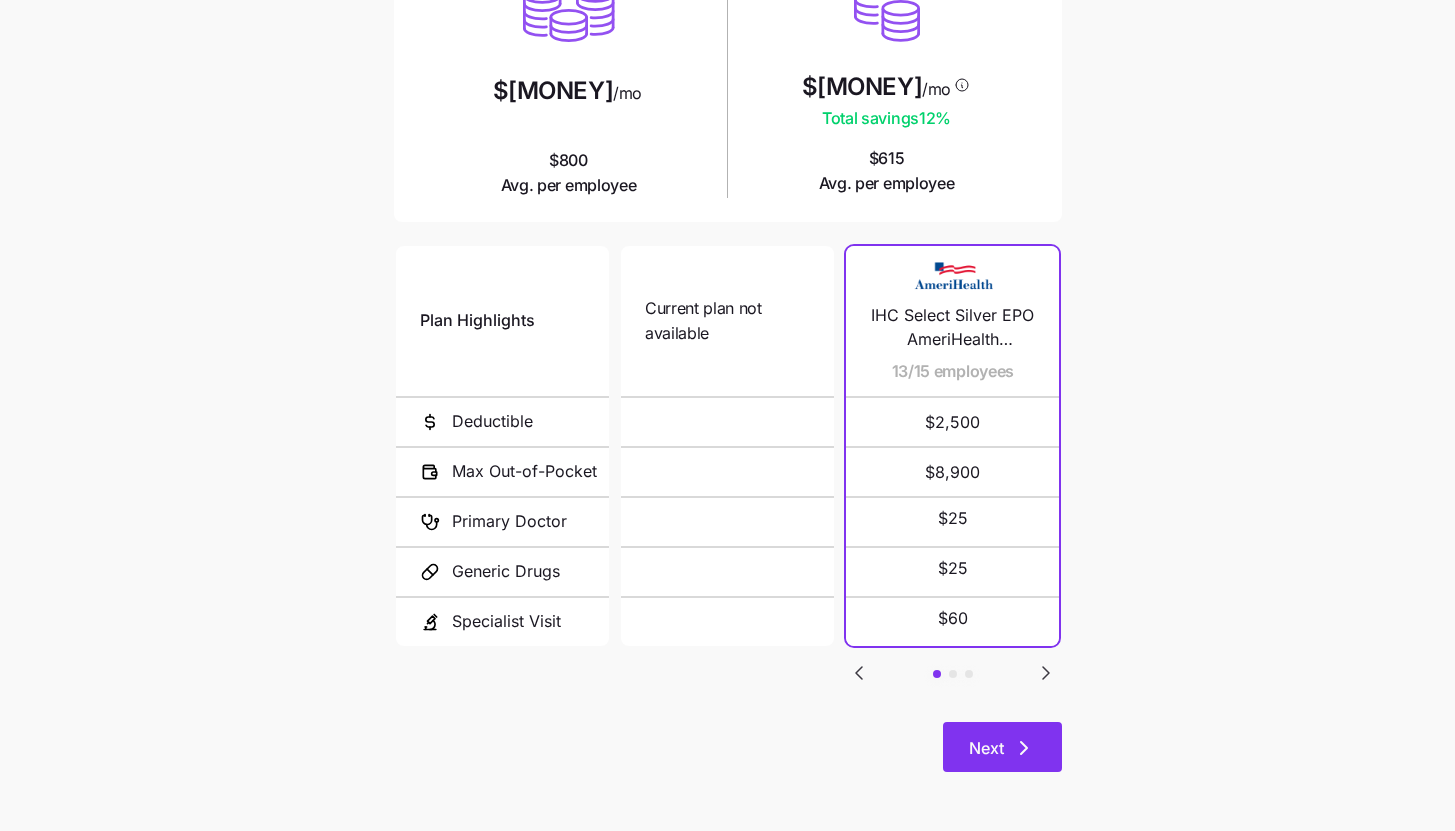 click 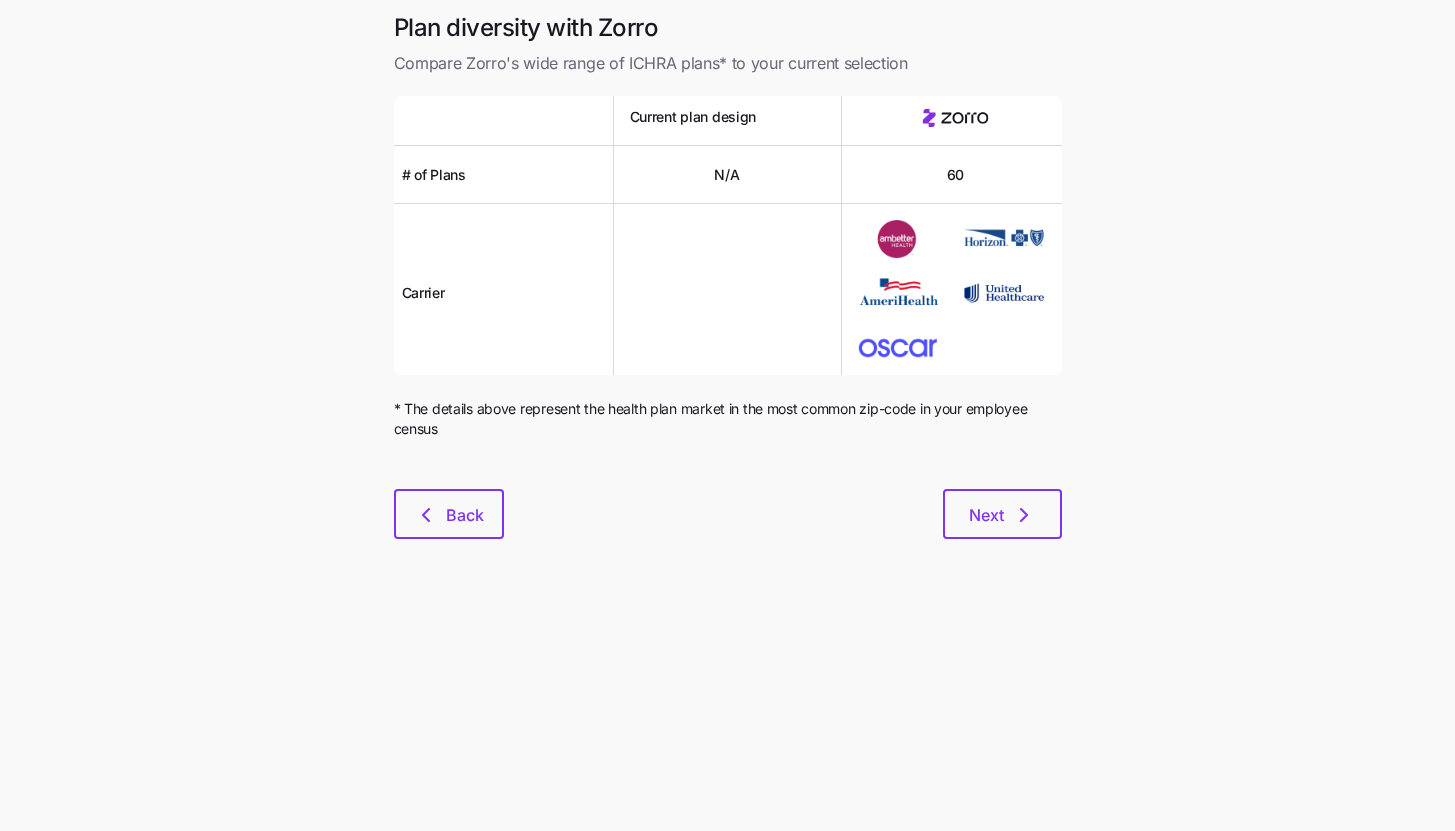 scroll, scrollTop: 0, scrollLeft: 0, axis: both 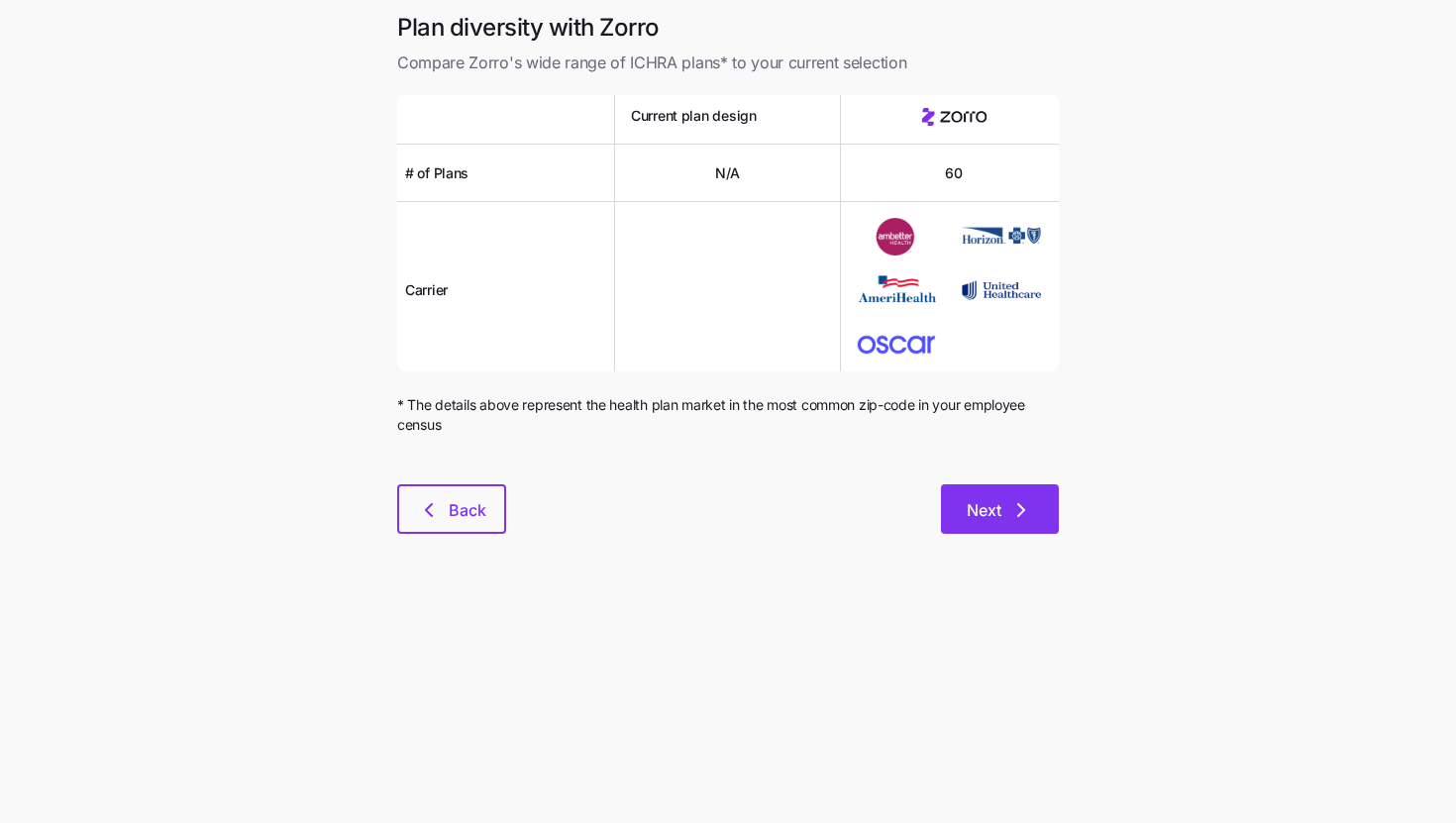 click on "Next" at bounding box center (999, 510) 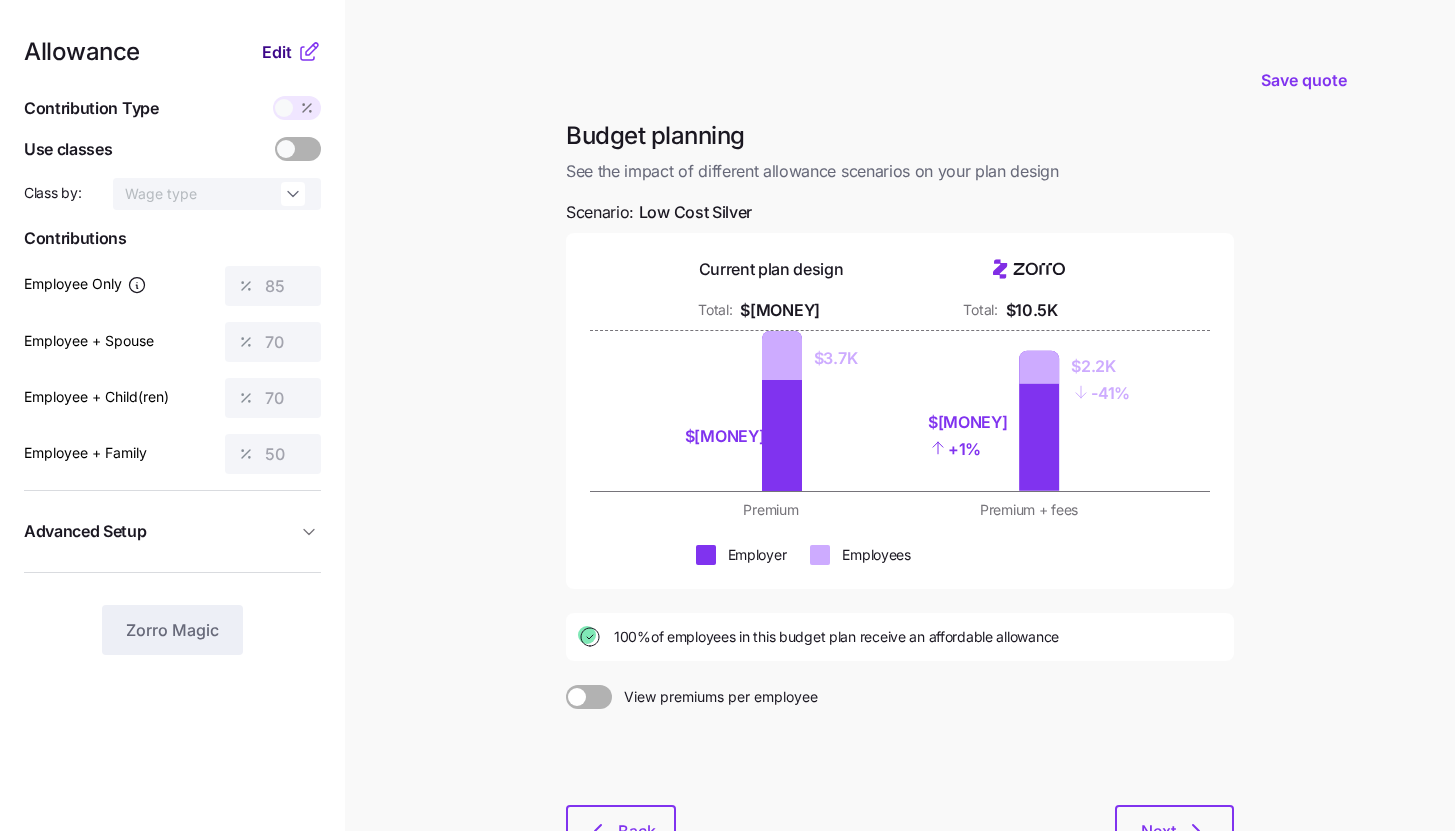 click on "Edit" at bounding box center (277, 52) 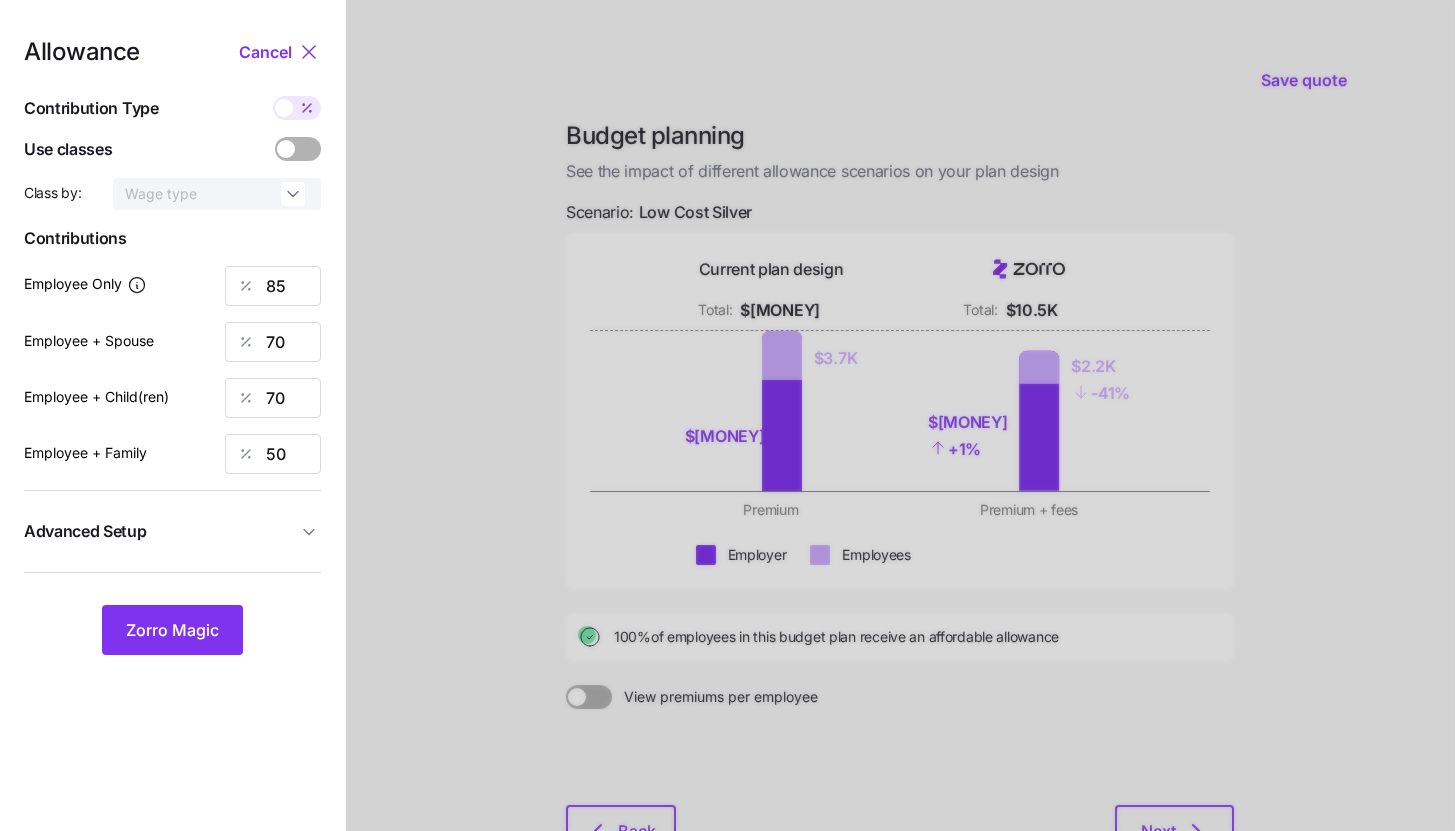 click on "Advanced Setup" at bounding box center [172, 531] 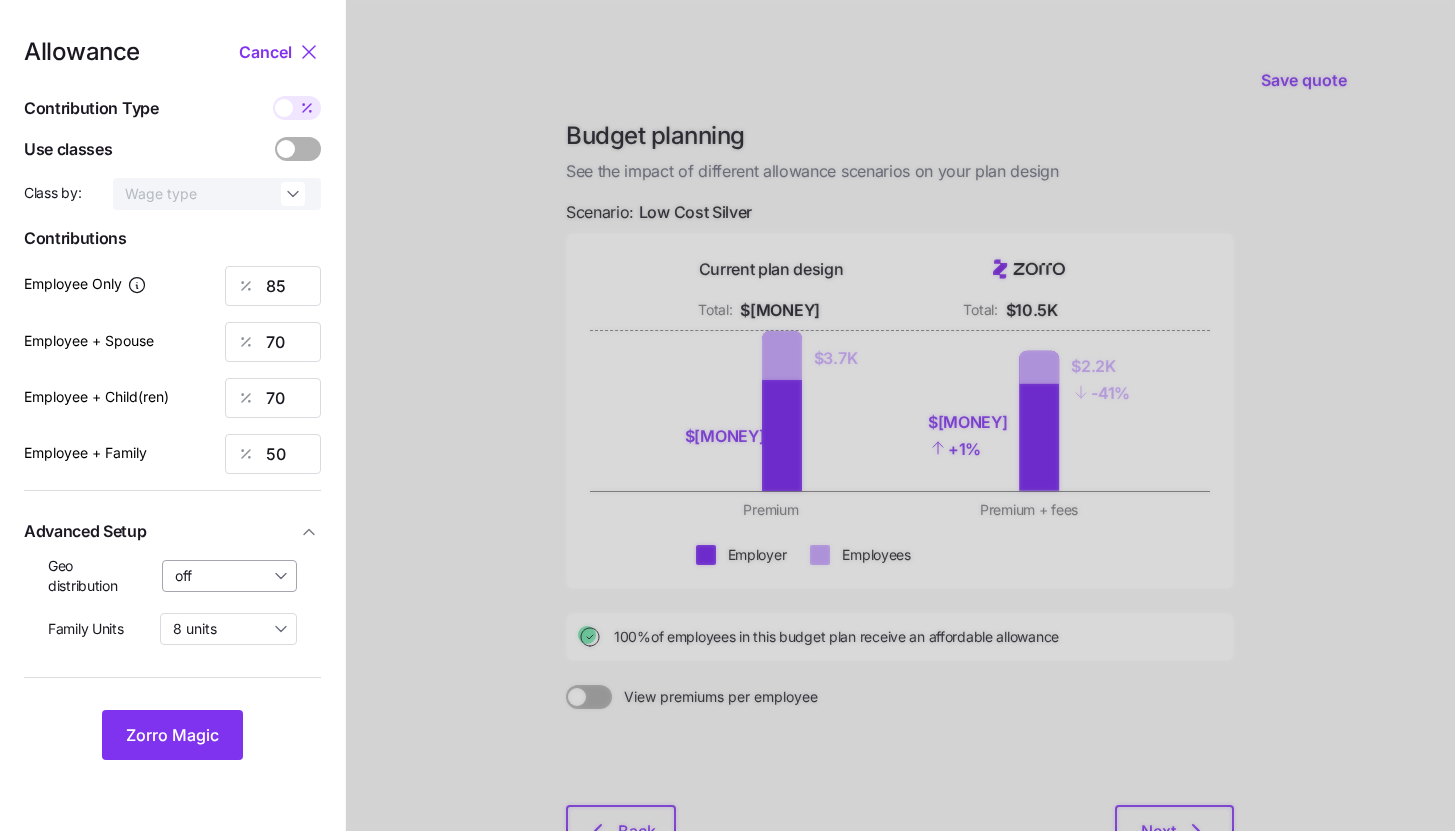 click on "off" at bounding box center [230, 576] 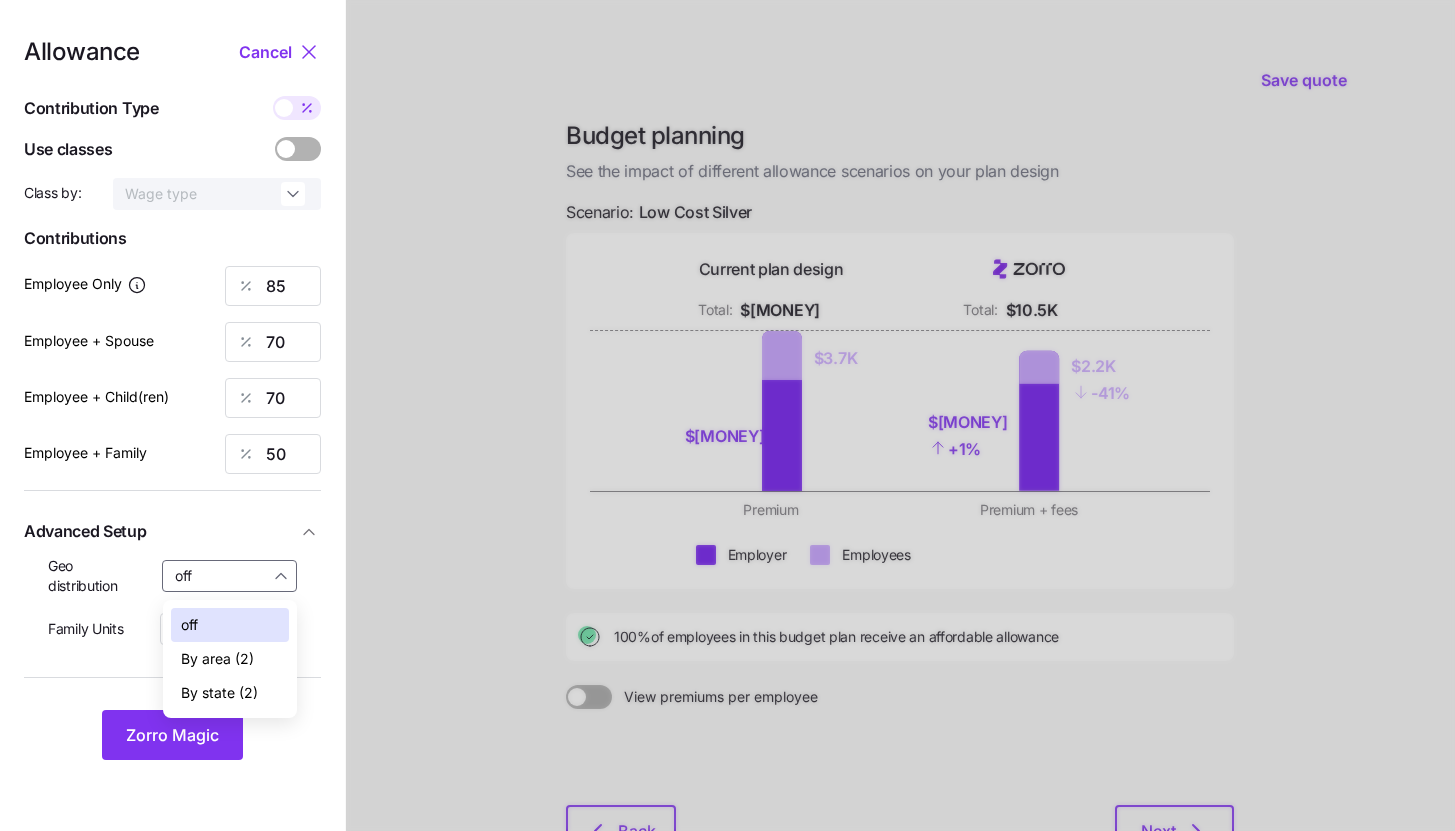 click on "By state (2)" at bounding box center (219, 693) 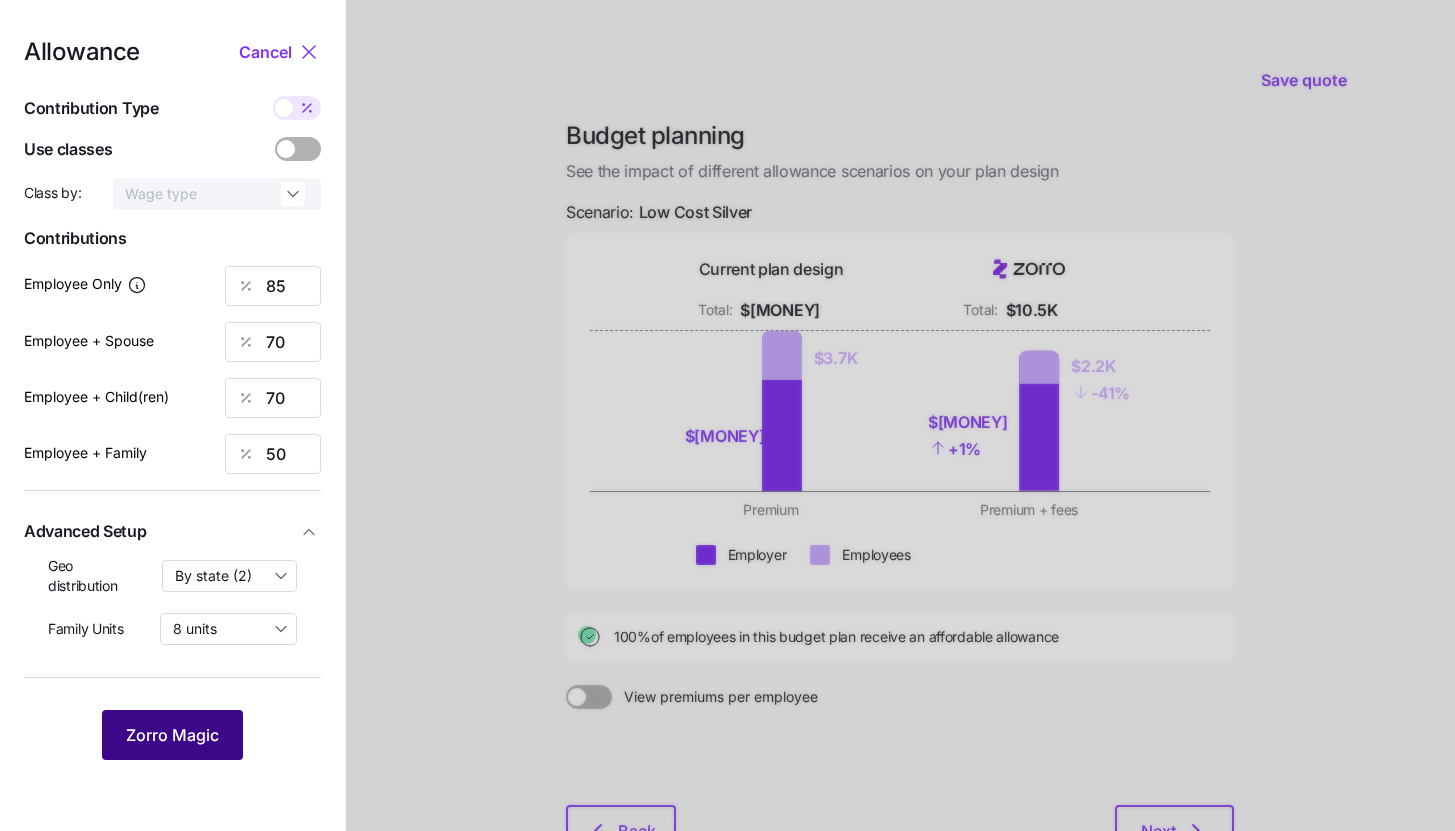 click on "Zorro Magic" at bounding box center (172, 735) 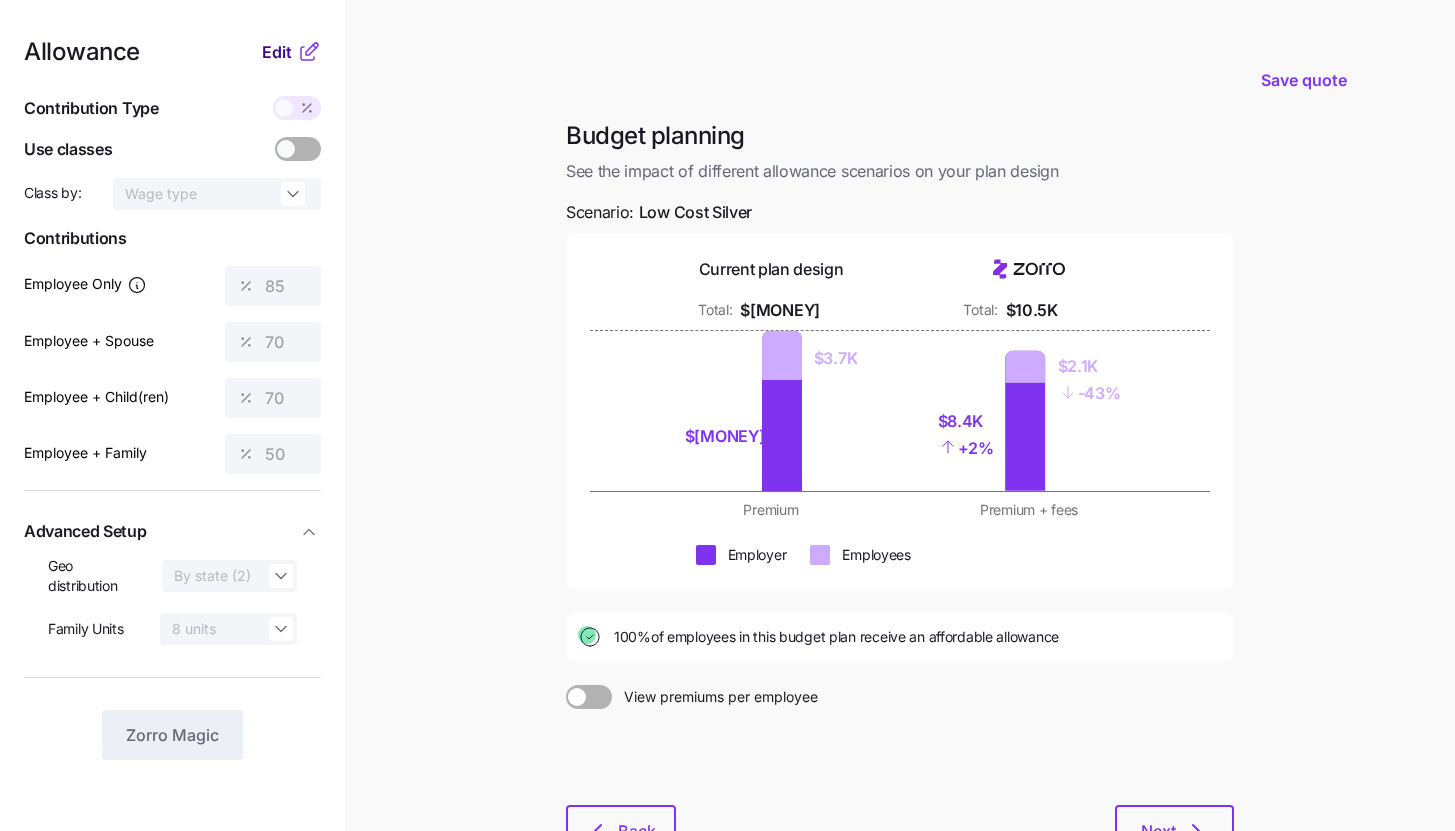 click on "Edit" at bounding box center [277, 52] 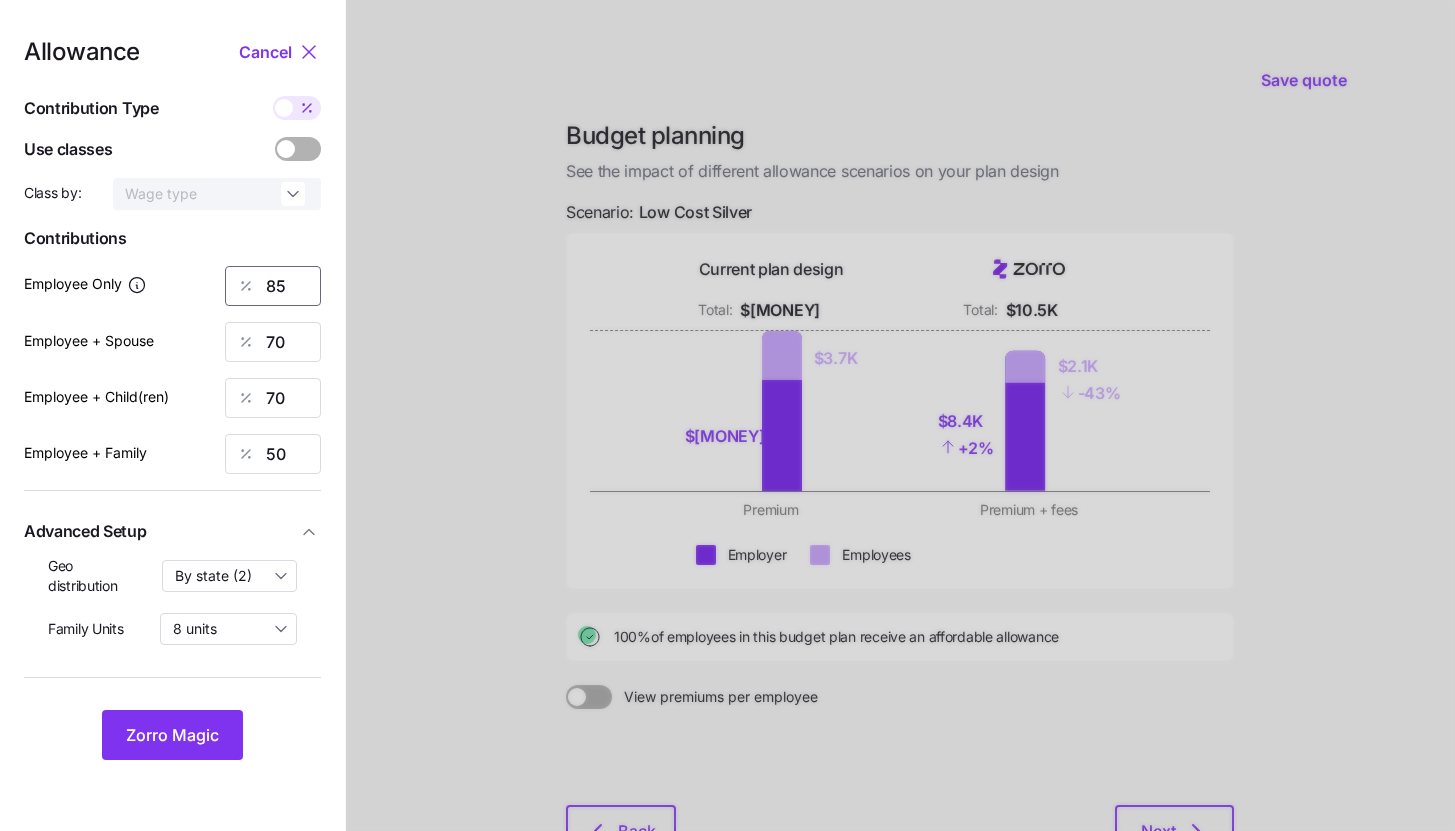 drag, startPoint x: 296, startPoint y: 283, endPoint x: 244, endPoint y: 282, distance: 52.009613 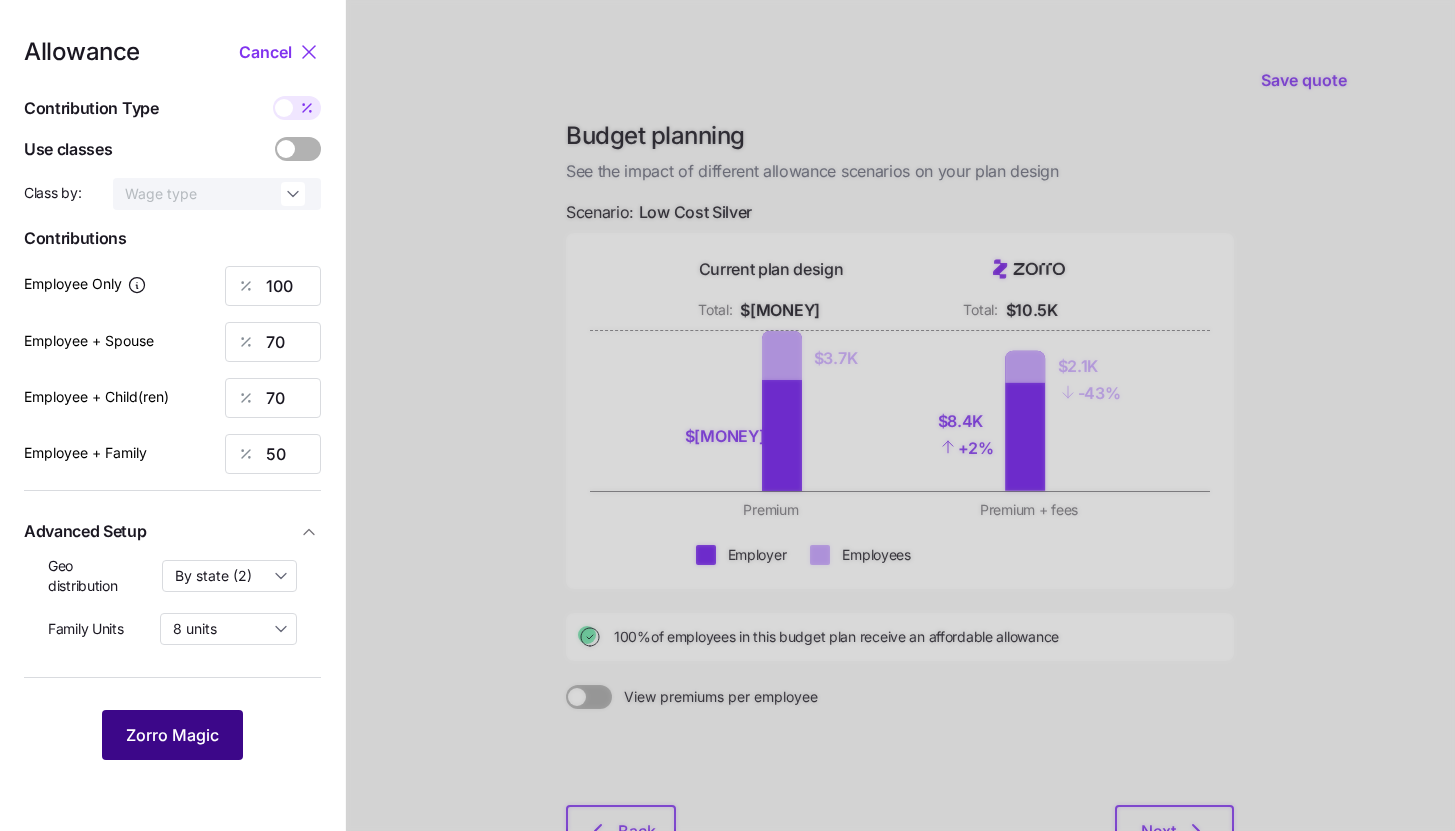 click on "Zorro Magic" at bounding box center [172, 735] 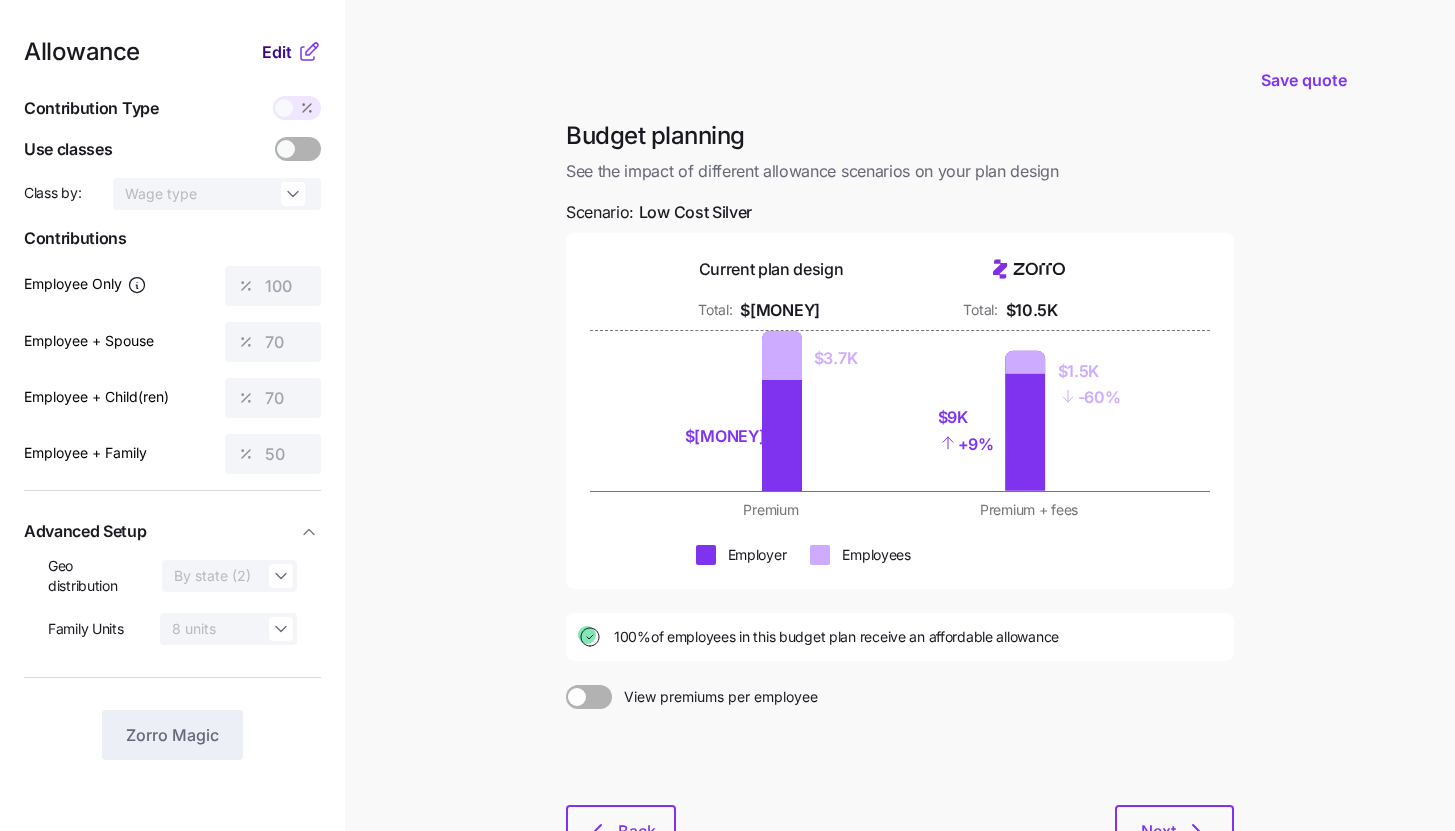click on "Edit" at bounding box center [277, 52] 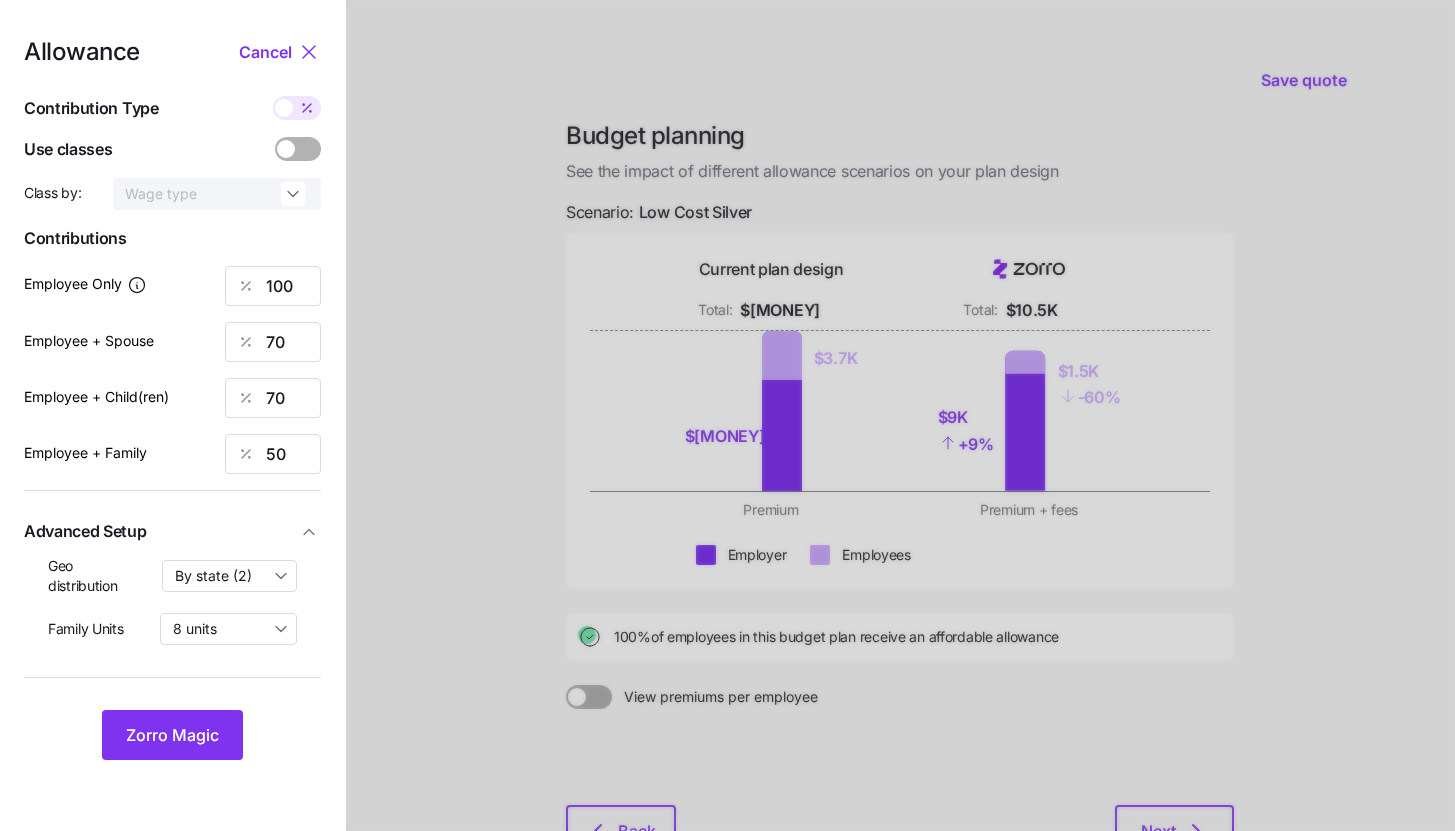 click 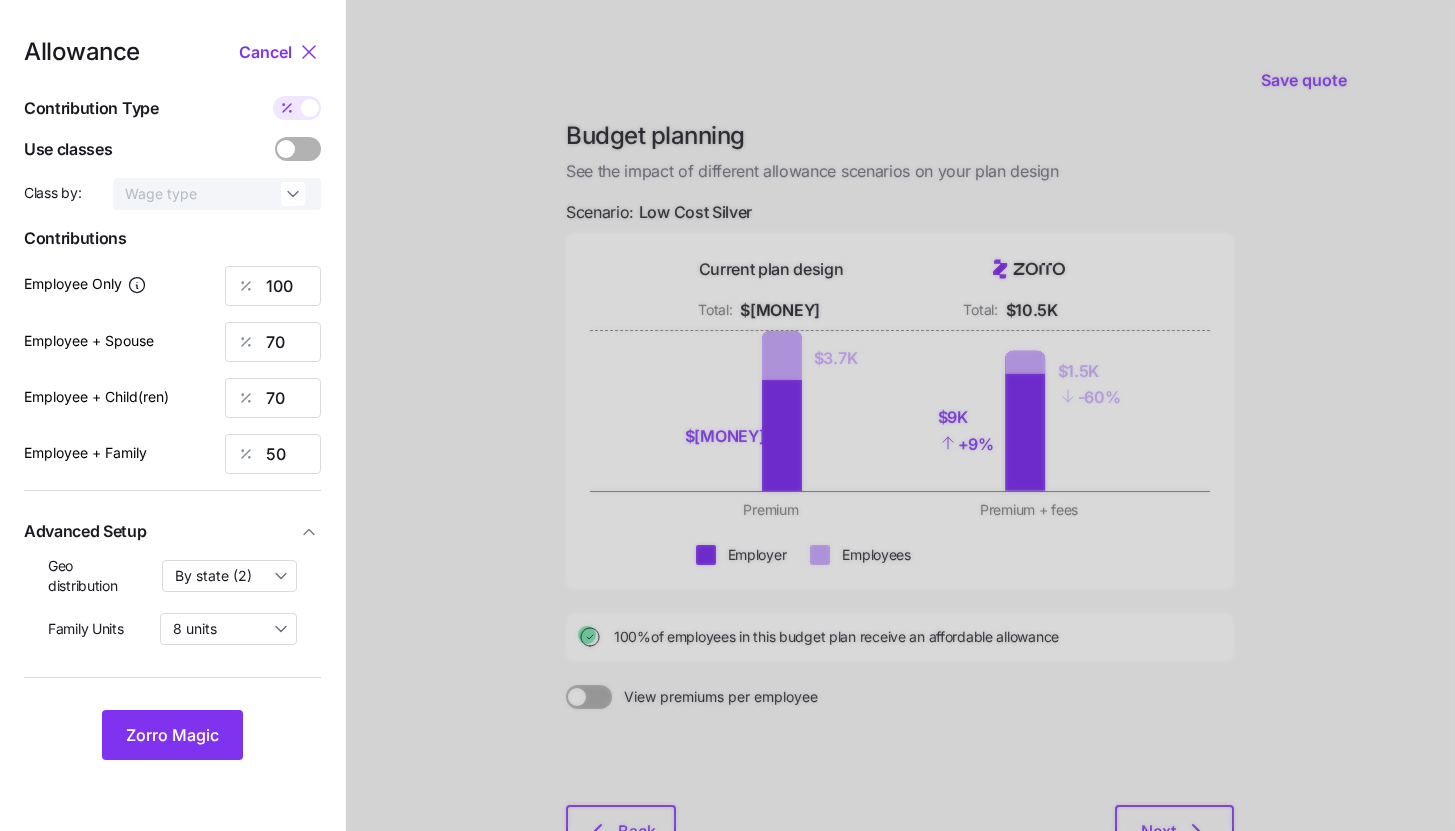 type on "489" 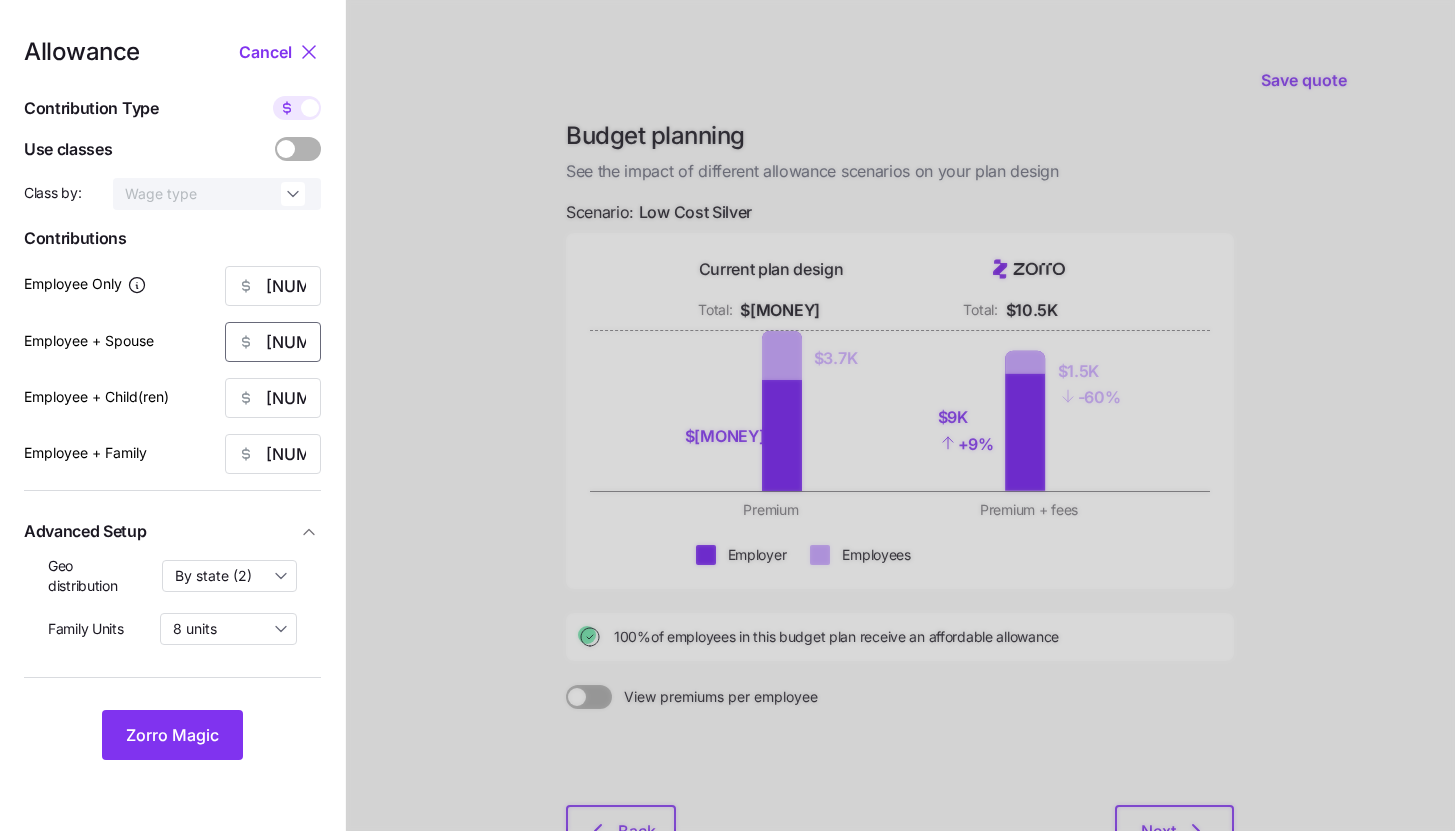 drag, startPoint x: 301, startPoint y: 333, endPoint x: 213, endPoint y: 340, distance: 88.27797 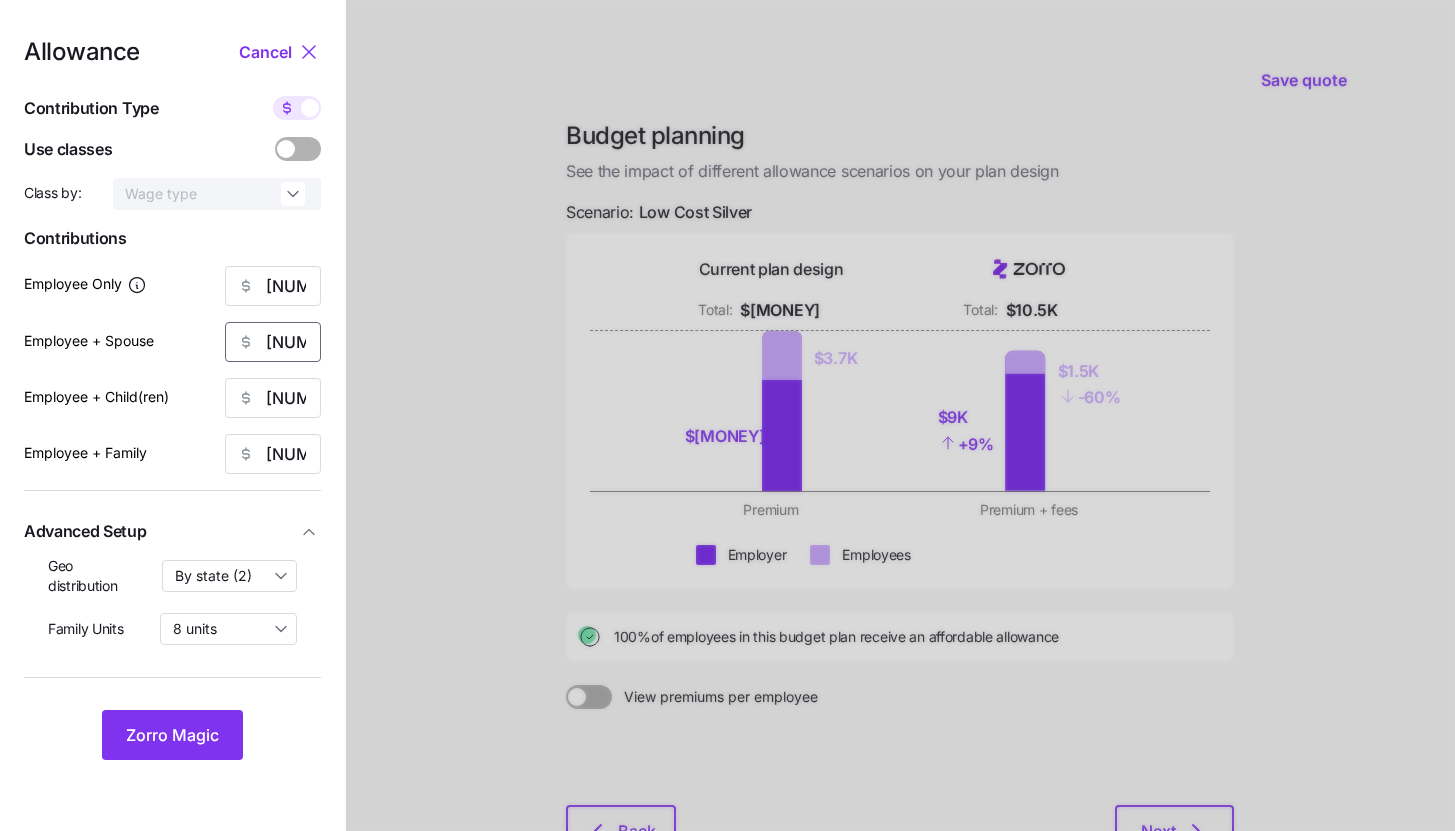 type on "489" 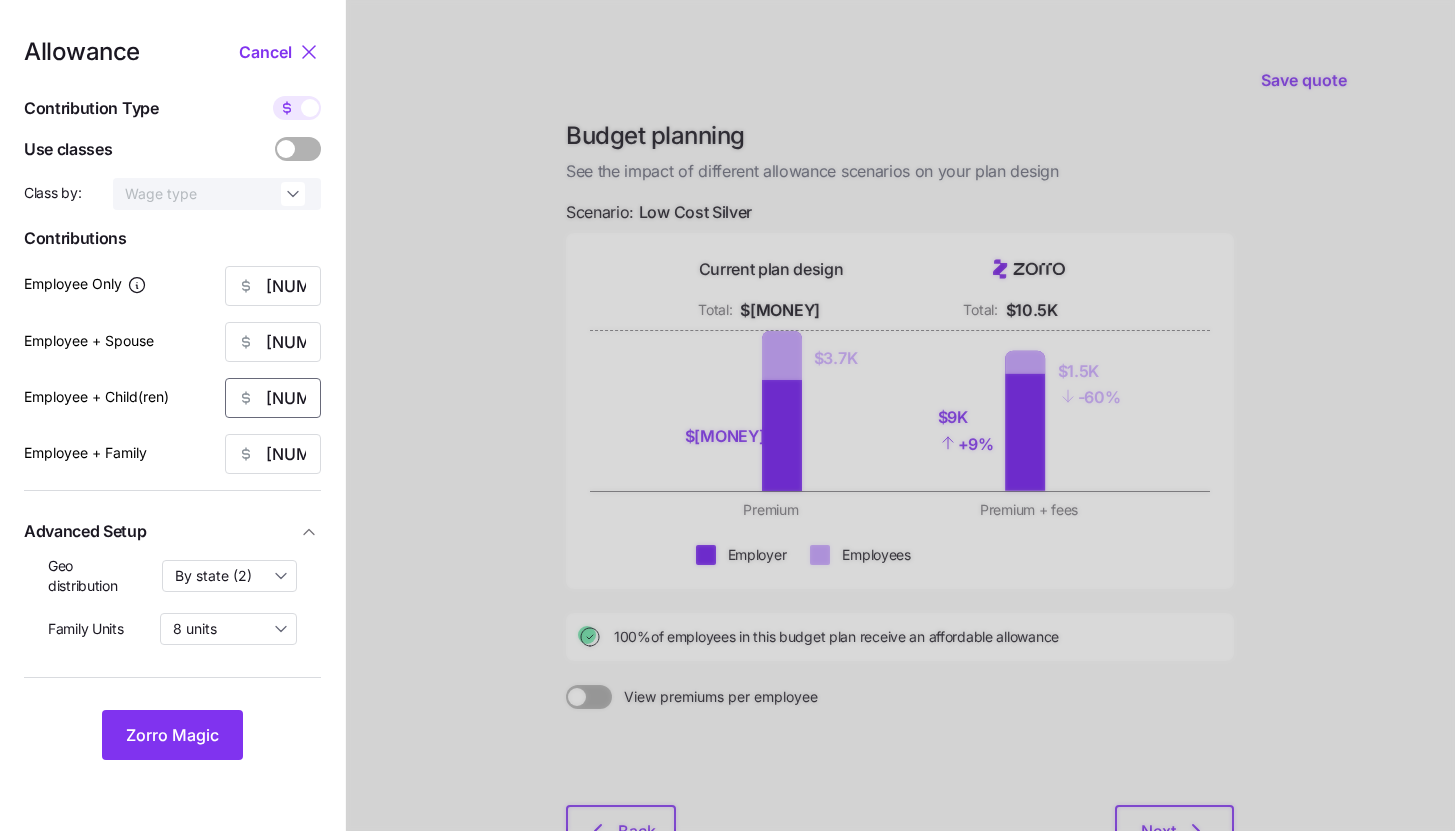 type on "489" 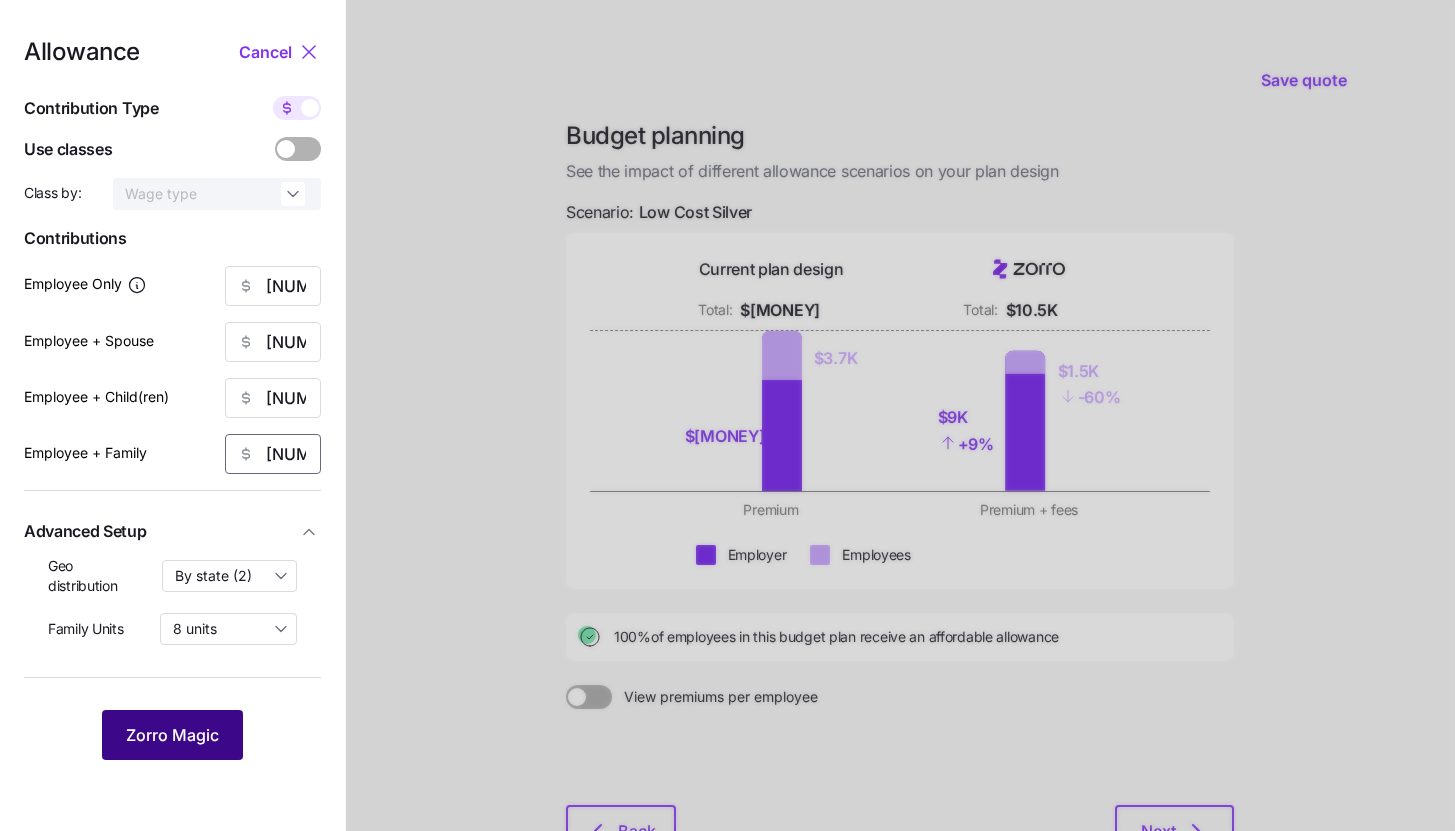 type on "489" 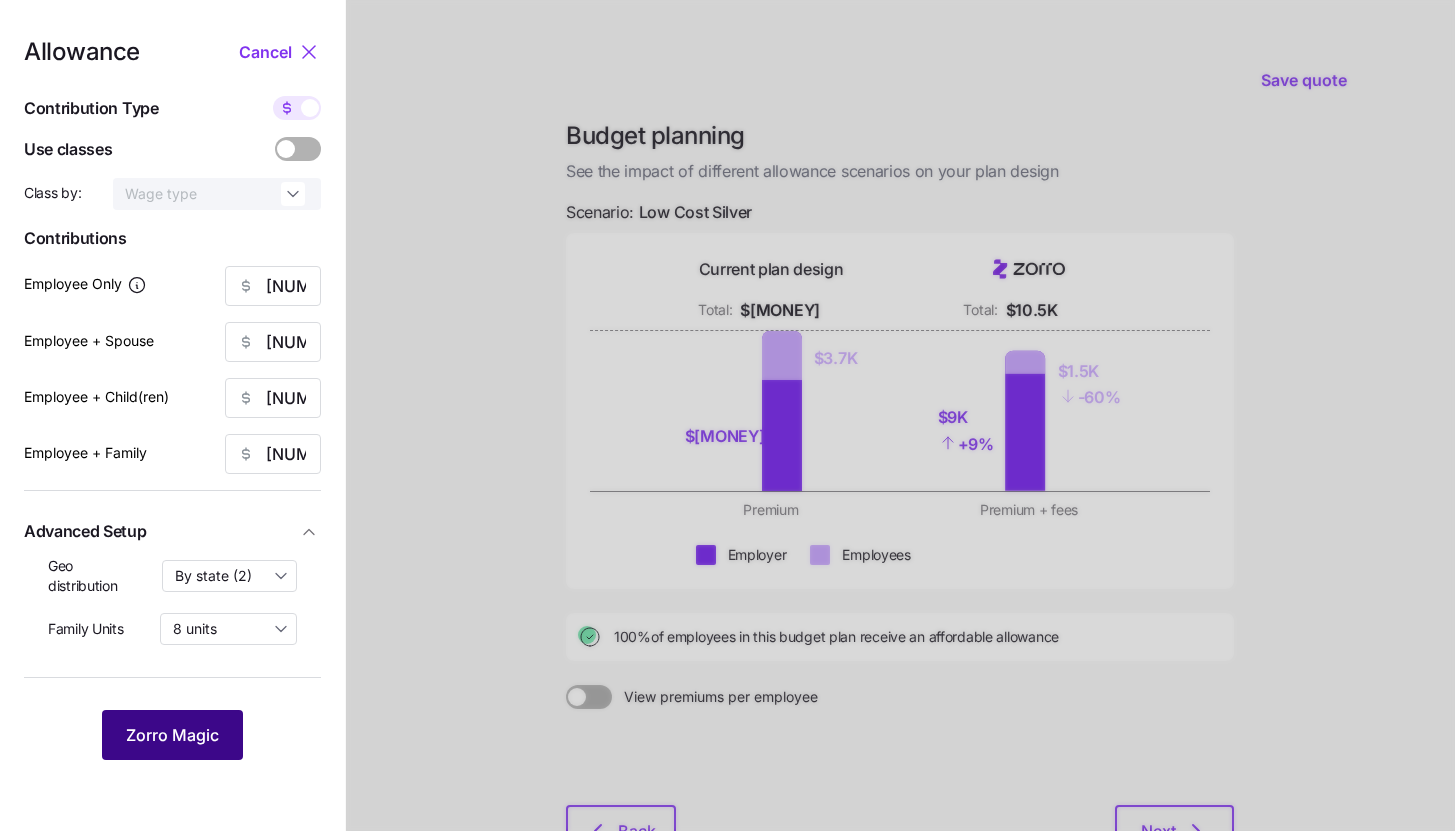 click on "Zorro Magic" at bounding box center [172, 735] 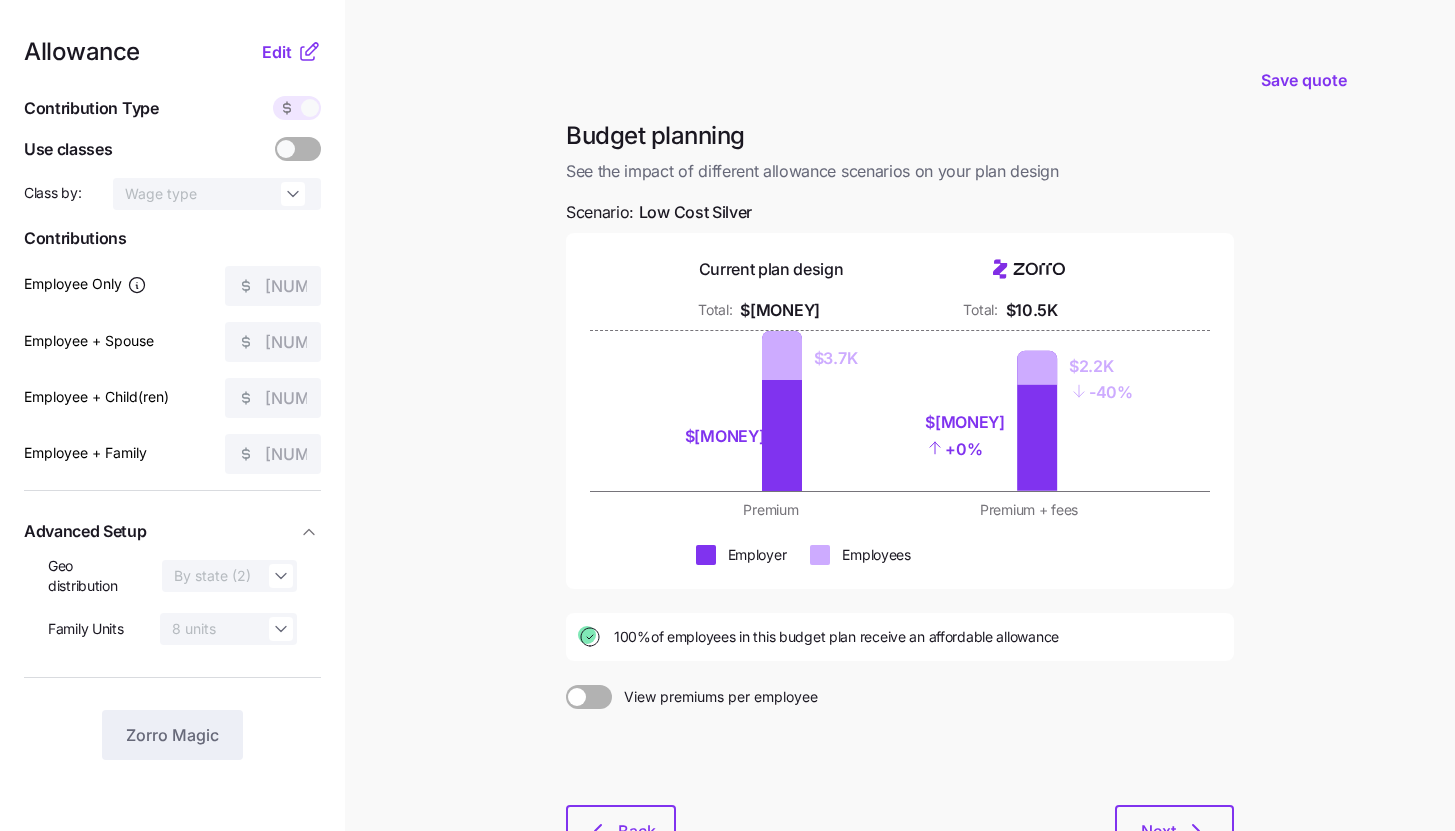 click on "Save quote Budget planning See the impact of different allowance scenarios on your plan design Scenario:   Low Cost Silver Current plan design Total: $12K Total: $10.5K $8.3K $3.7K $8.3K + 0% $2.2K - 40% Premium Premium + fees   Employer   Employees 100%  of employees in this budget plan receive an affordable allowance View premiums per employee Back Next" at bounding box center [727, 491] 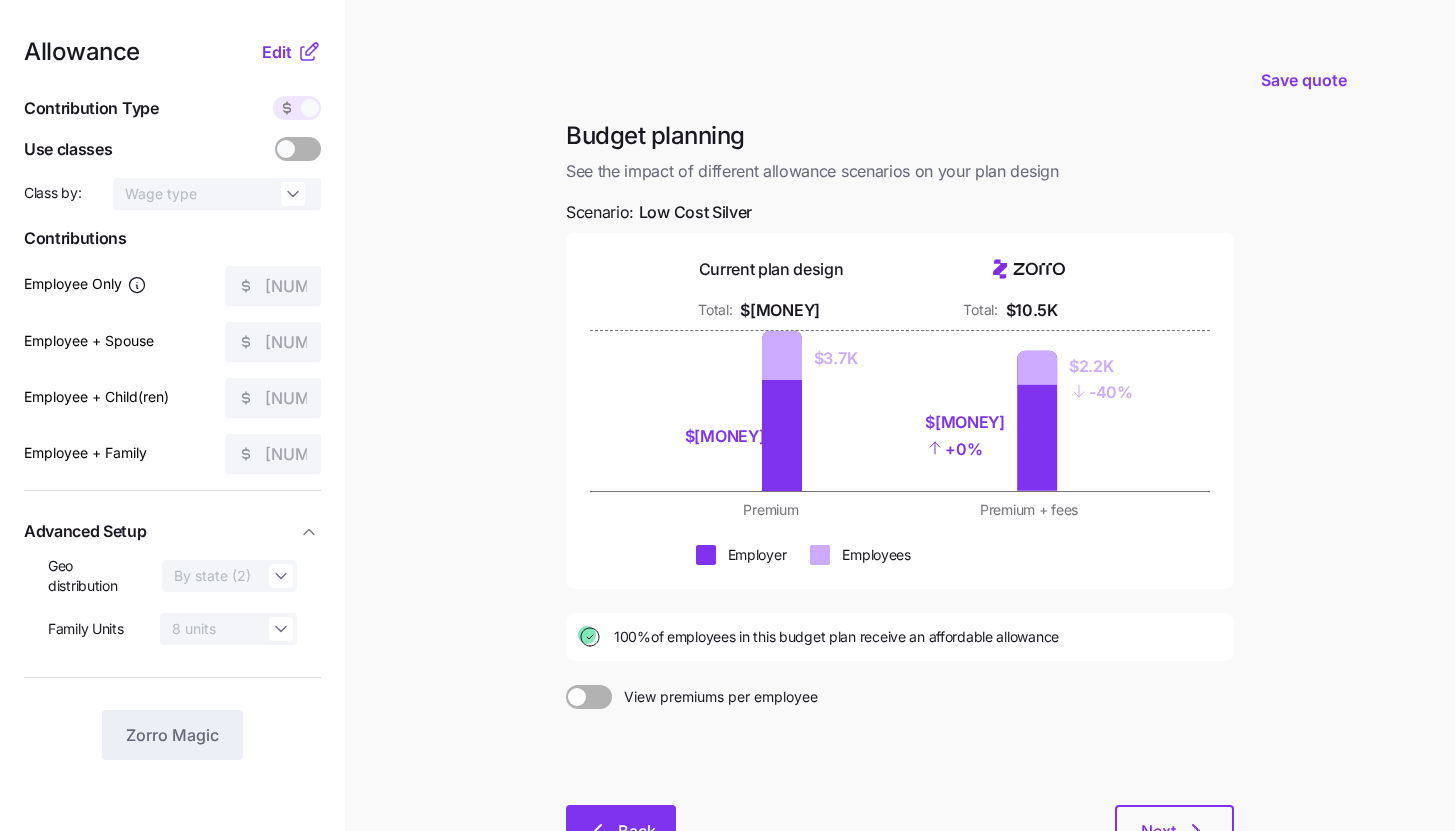 click on "Back" at bounding box center [621, 830] 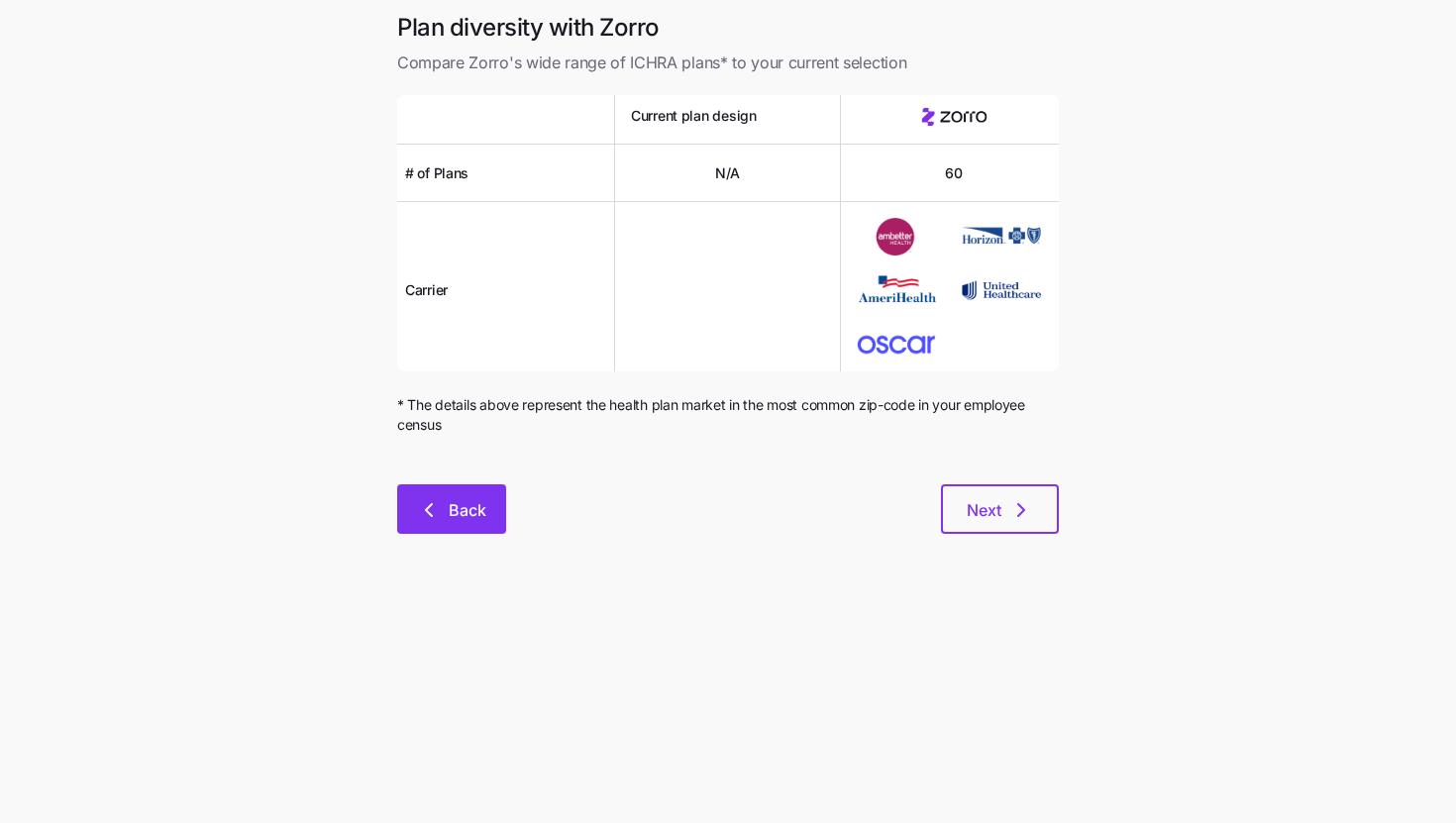 click on "Back" at bounding box center [468, 510] 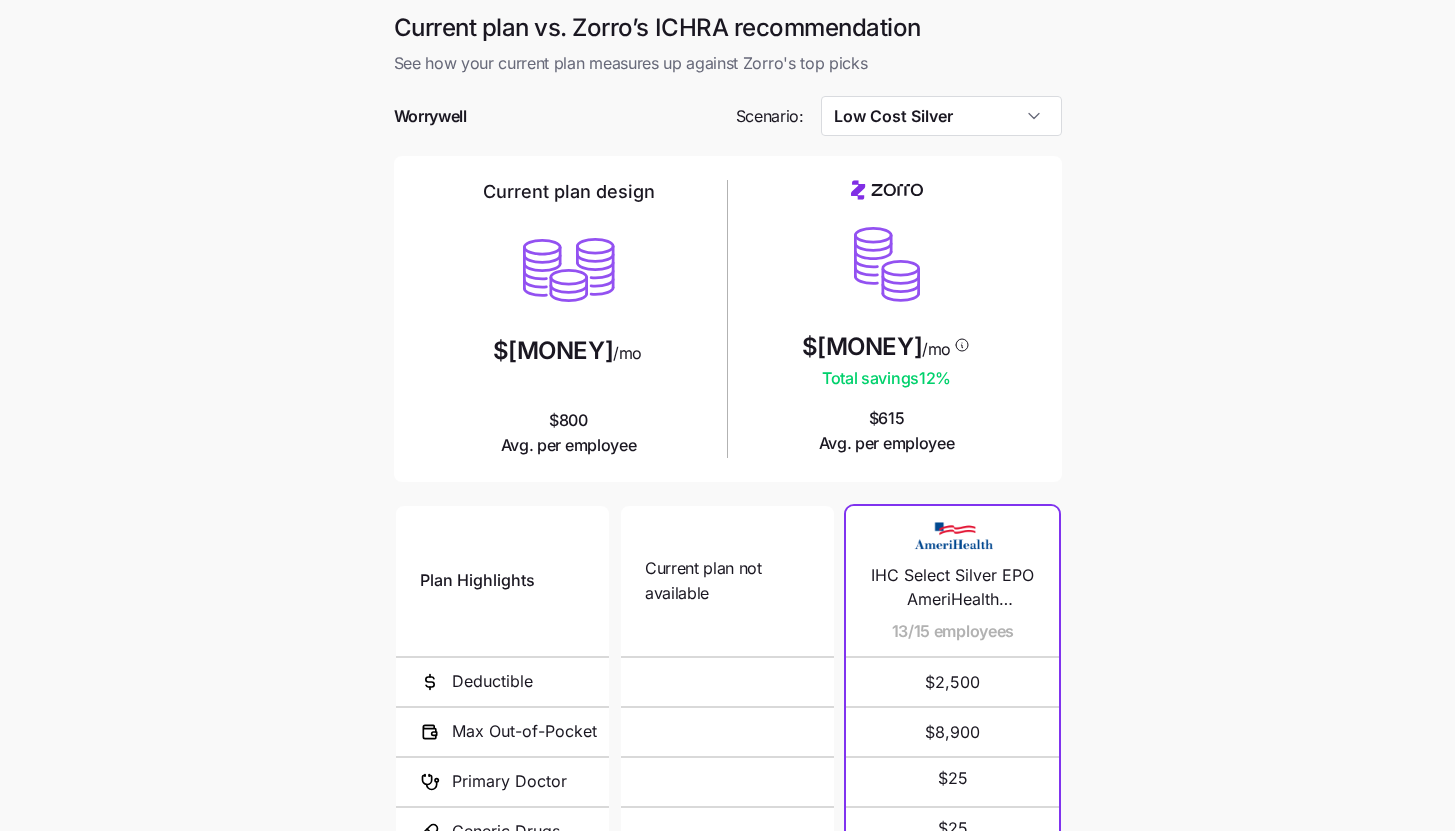 scroll, scrollTop: 260, scrollLeft: 0, axis: vertical 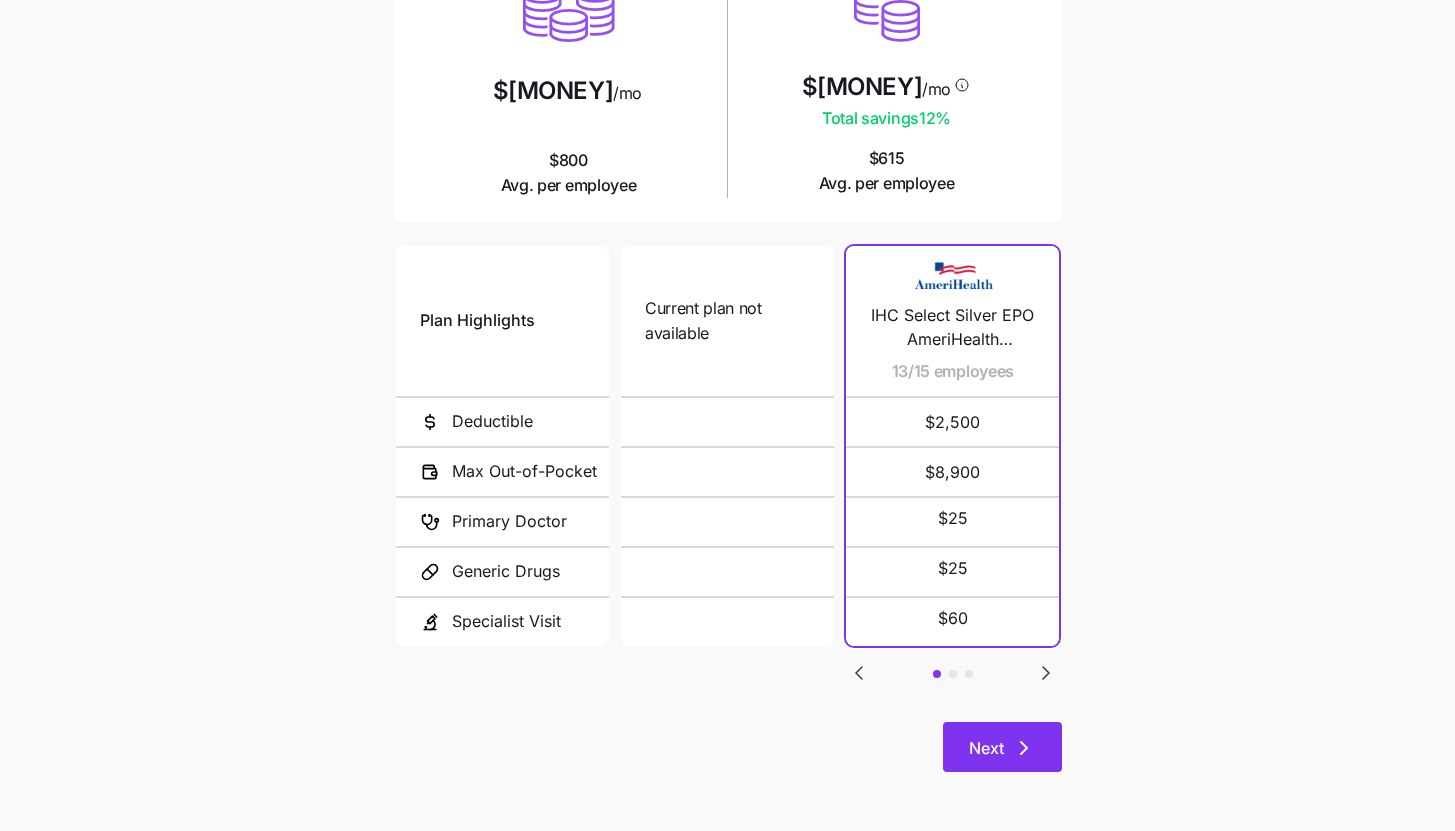 click on "Next" at bounding box center (1002, 747) 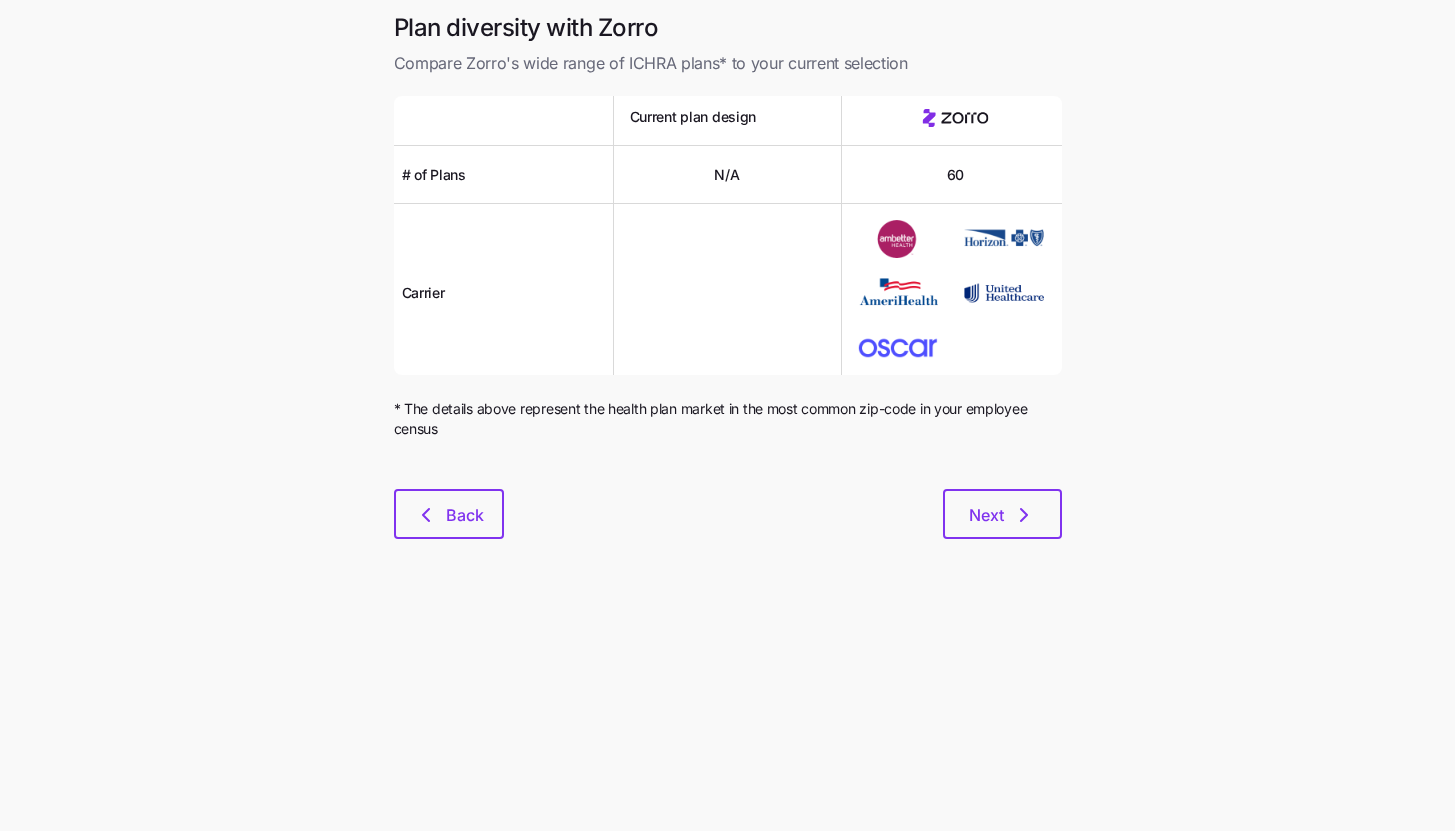 scroll, scrollTop: 0, scrollLeft: 0, axis: both 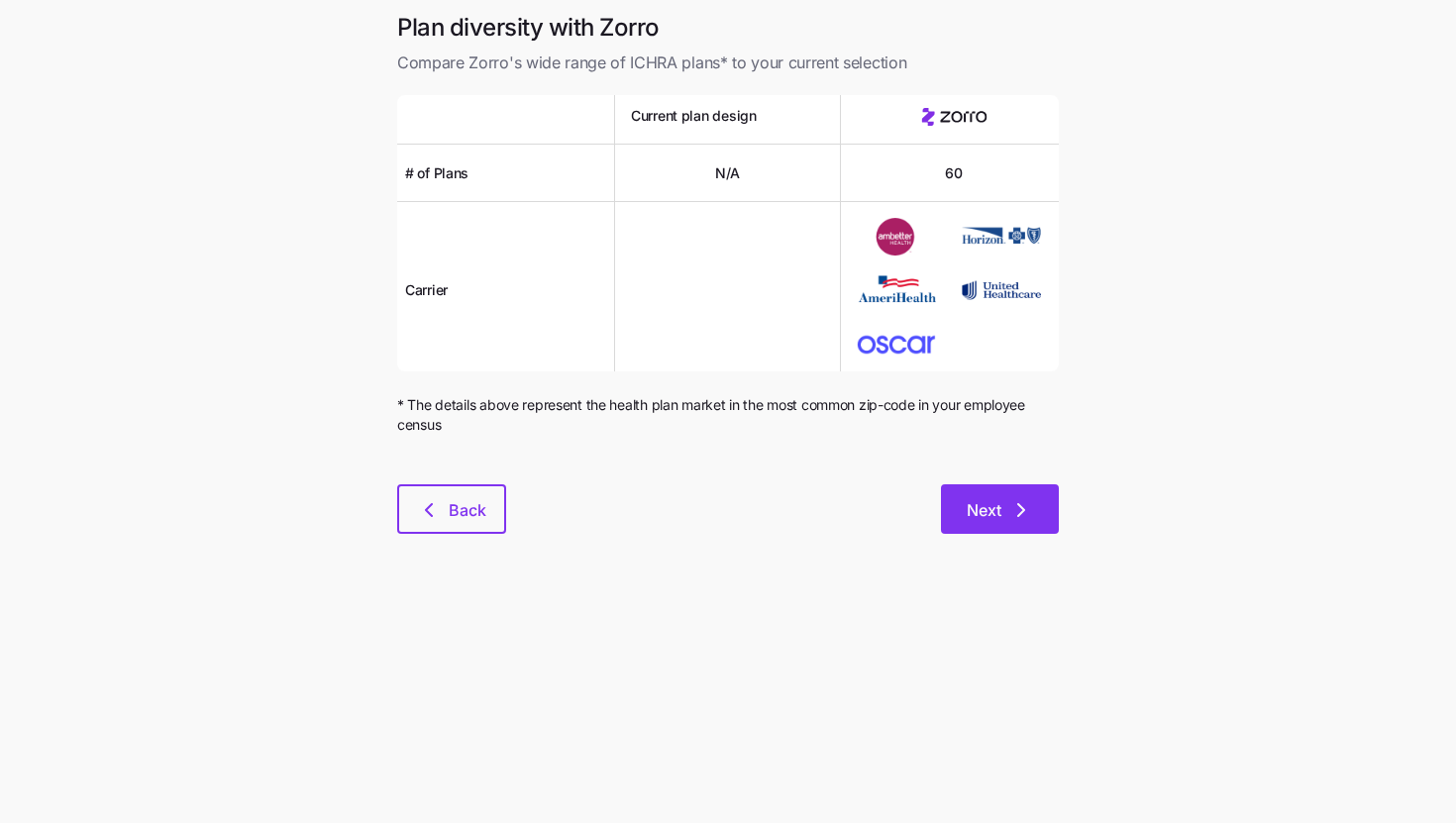 click on "Next" at bounding box center (984, 510) 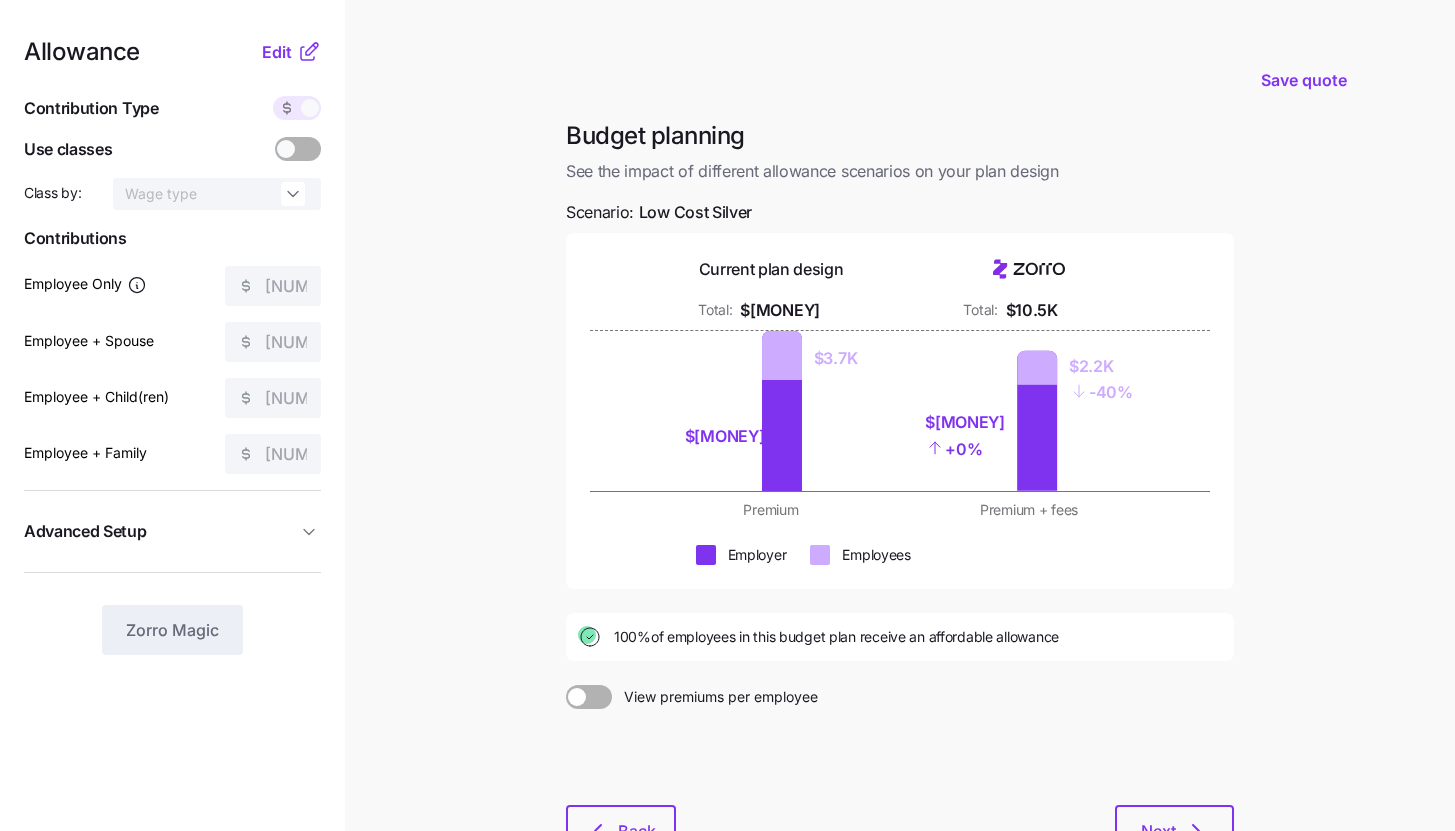click on "Save quote Budget planning See the impact of different allowance scenarios on your plan design Scenario:   Low Cost Silver Current plan design Total: $12K Total: $10.5K $8.3K $3.7K $8.3K + 0% $2.2K - 40% Premium Premium + fees   Employer   Employees 100%  of employees in this budget plan receive an affordable allowance View premiums per employee Back Next" at bounding box center [727, 491] 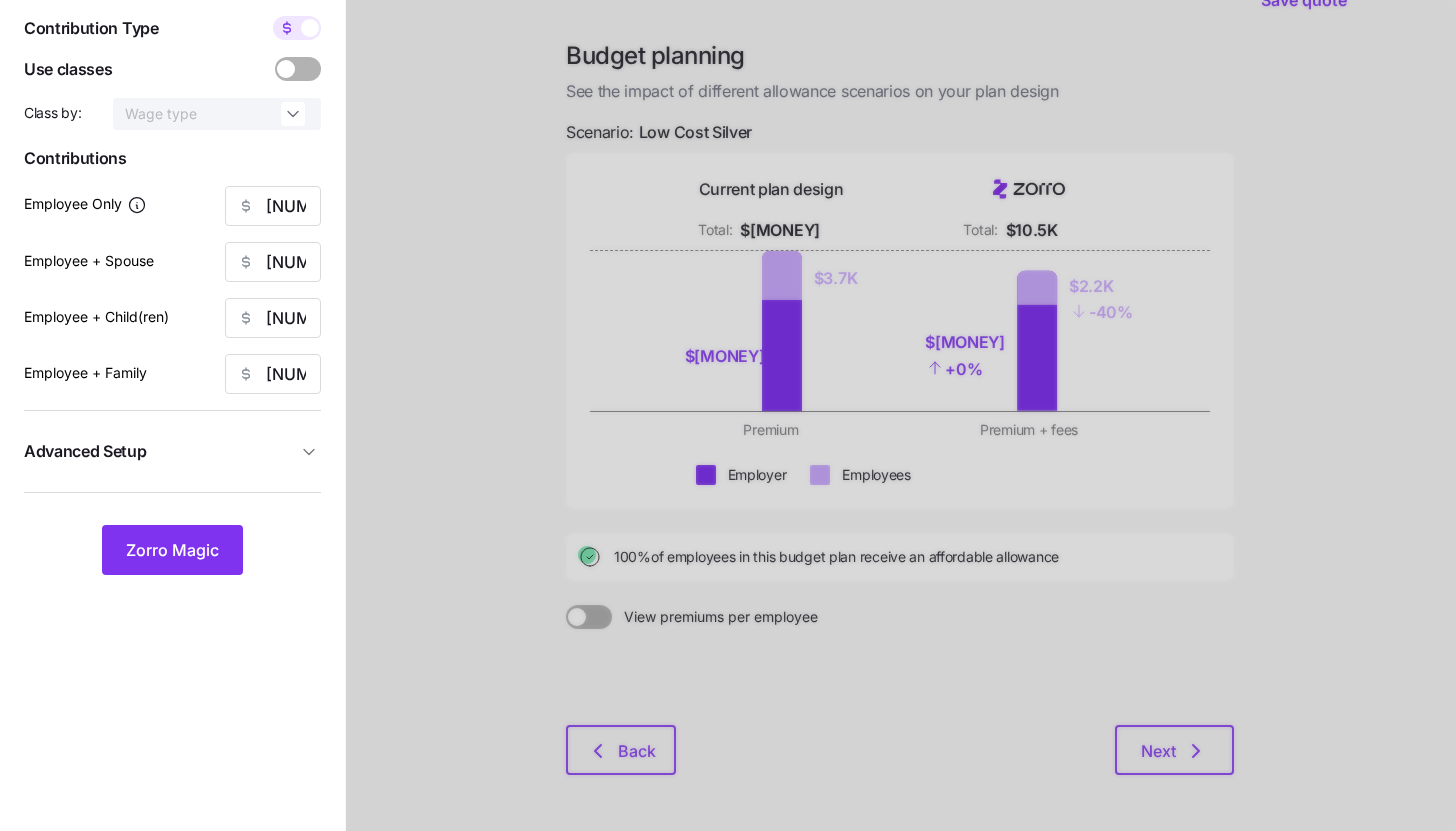 scroll, scrollTop: 152, scrollLeft: 0, axis: vertical 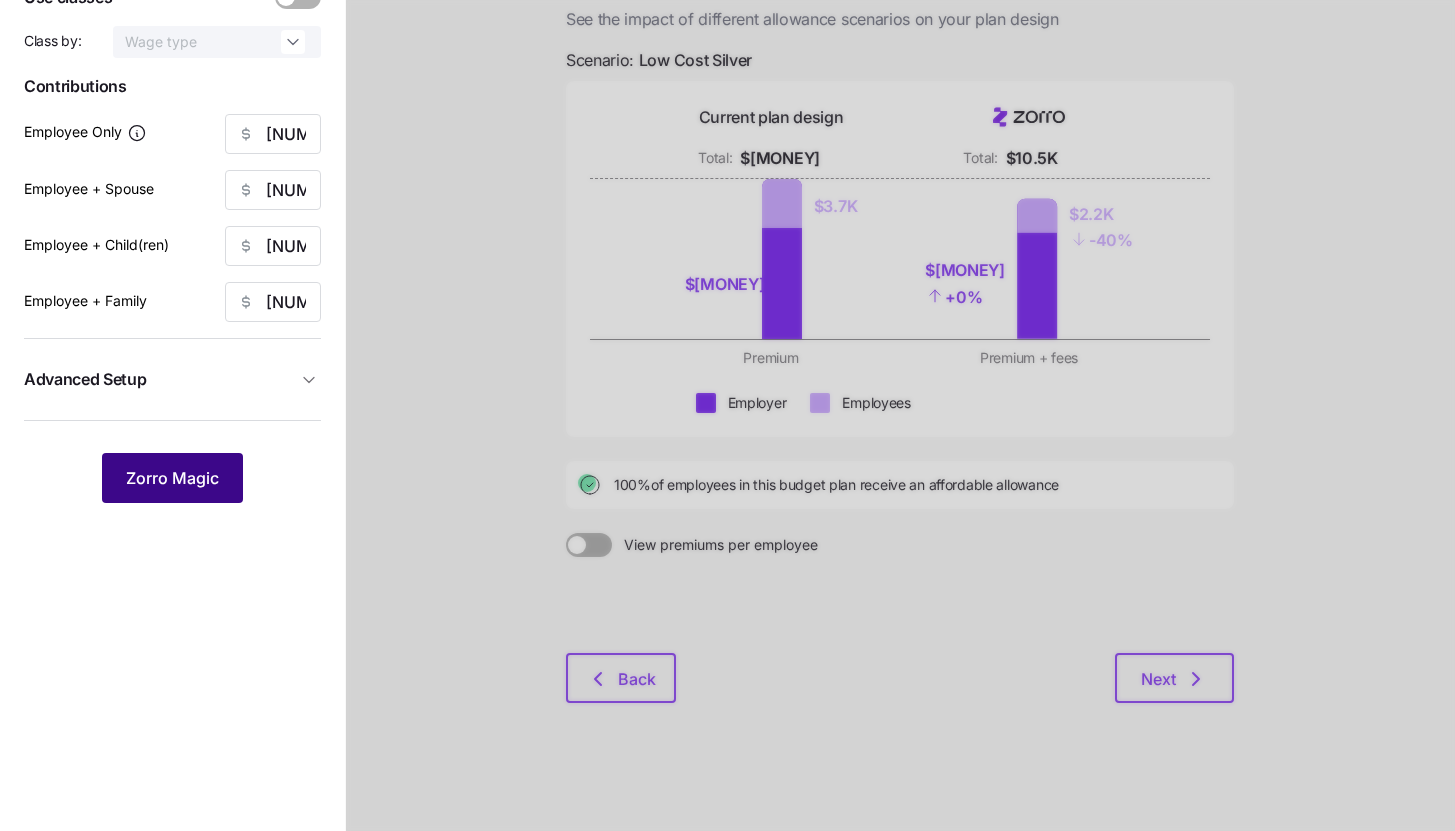 click on "Zorro Magic" at bounding box center [172, 478] 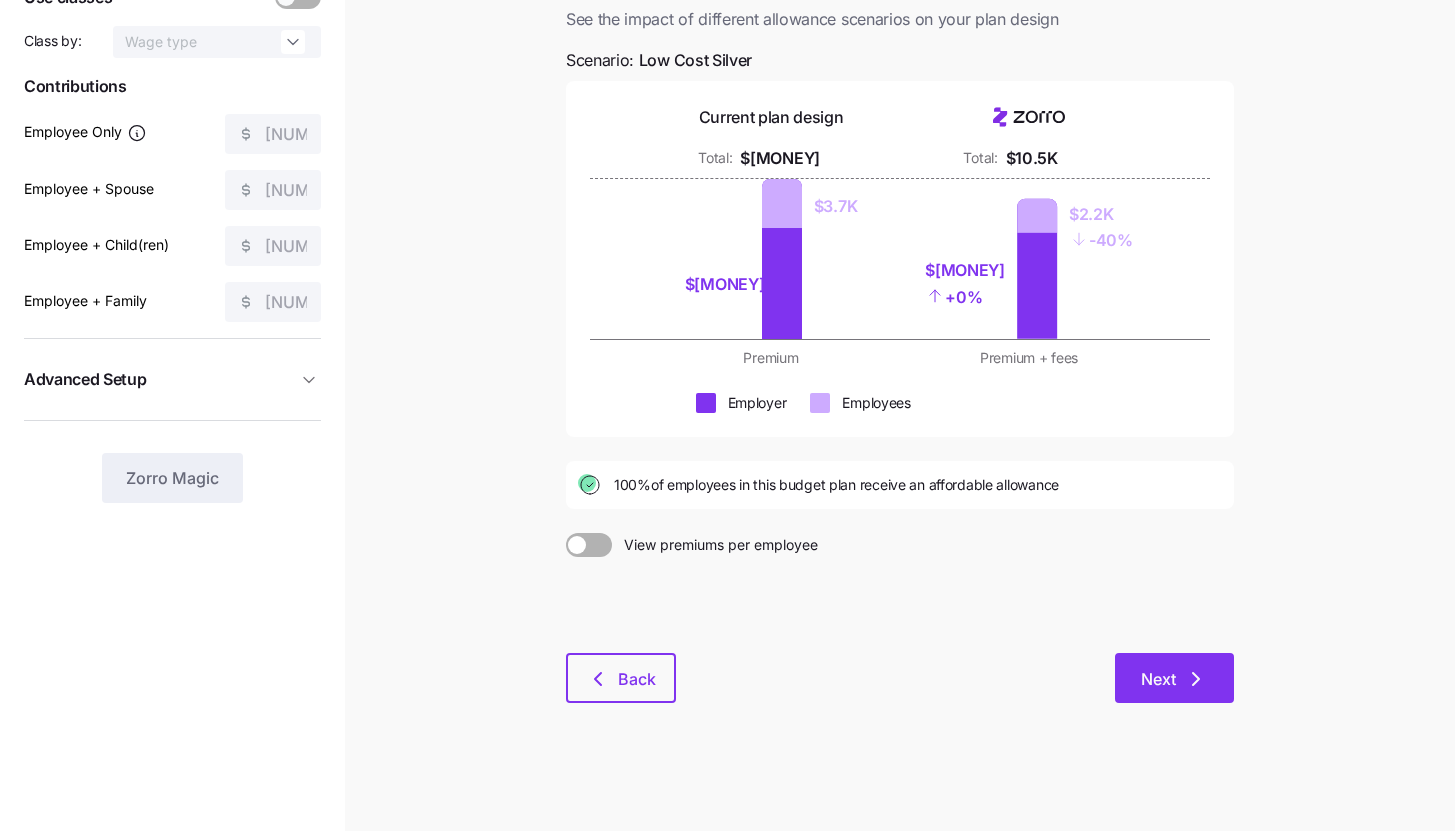 click on "Next" at bounding box center [1174, 678] 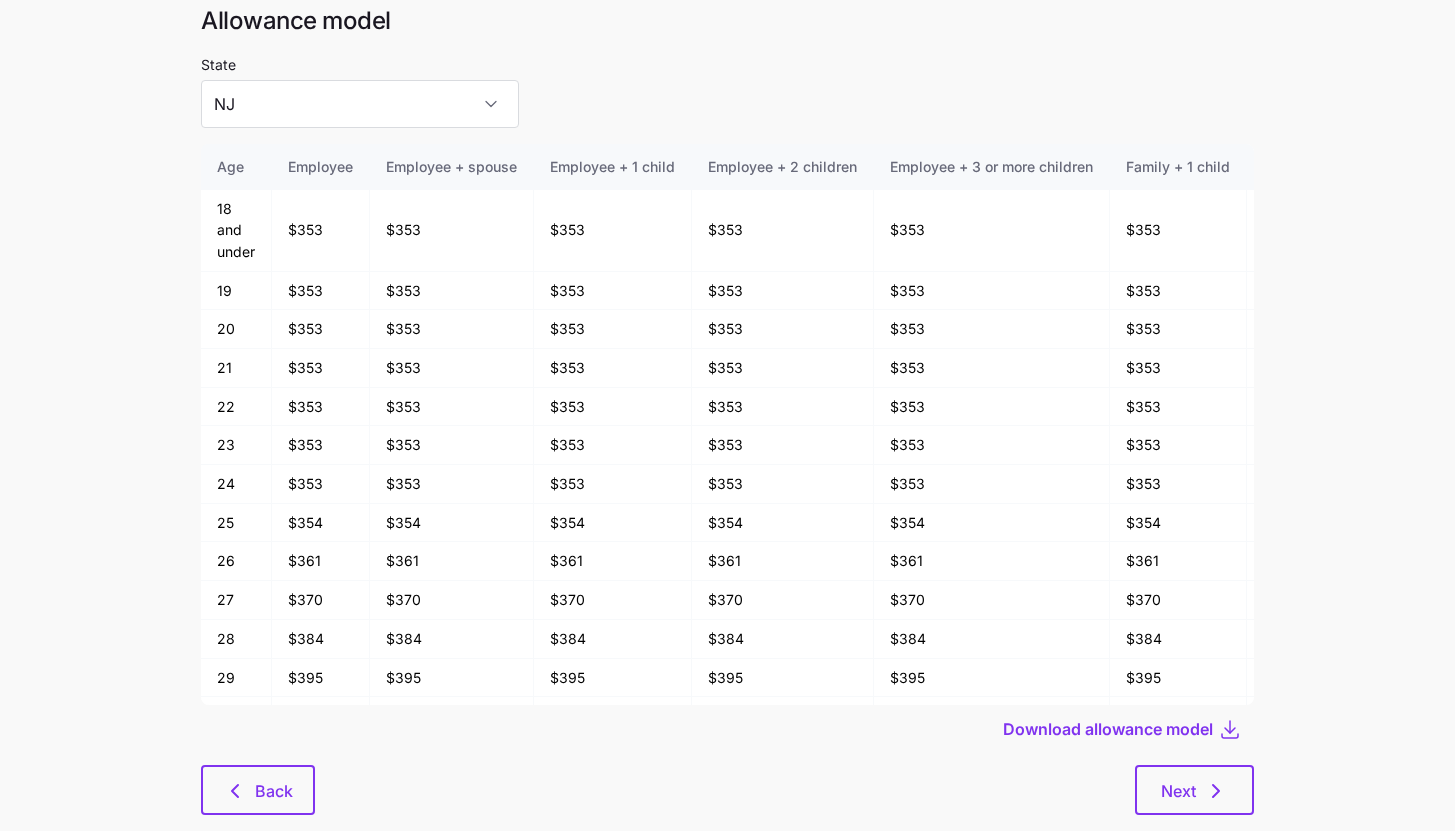 scroll, scrollTop: 107, scrollLeft: 0, axis: vertical 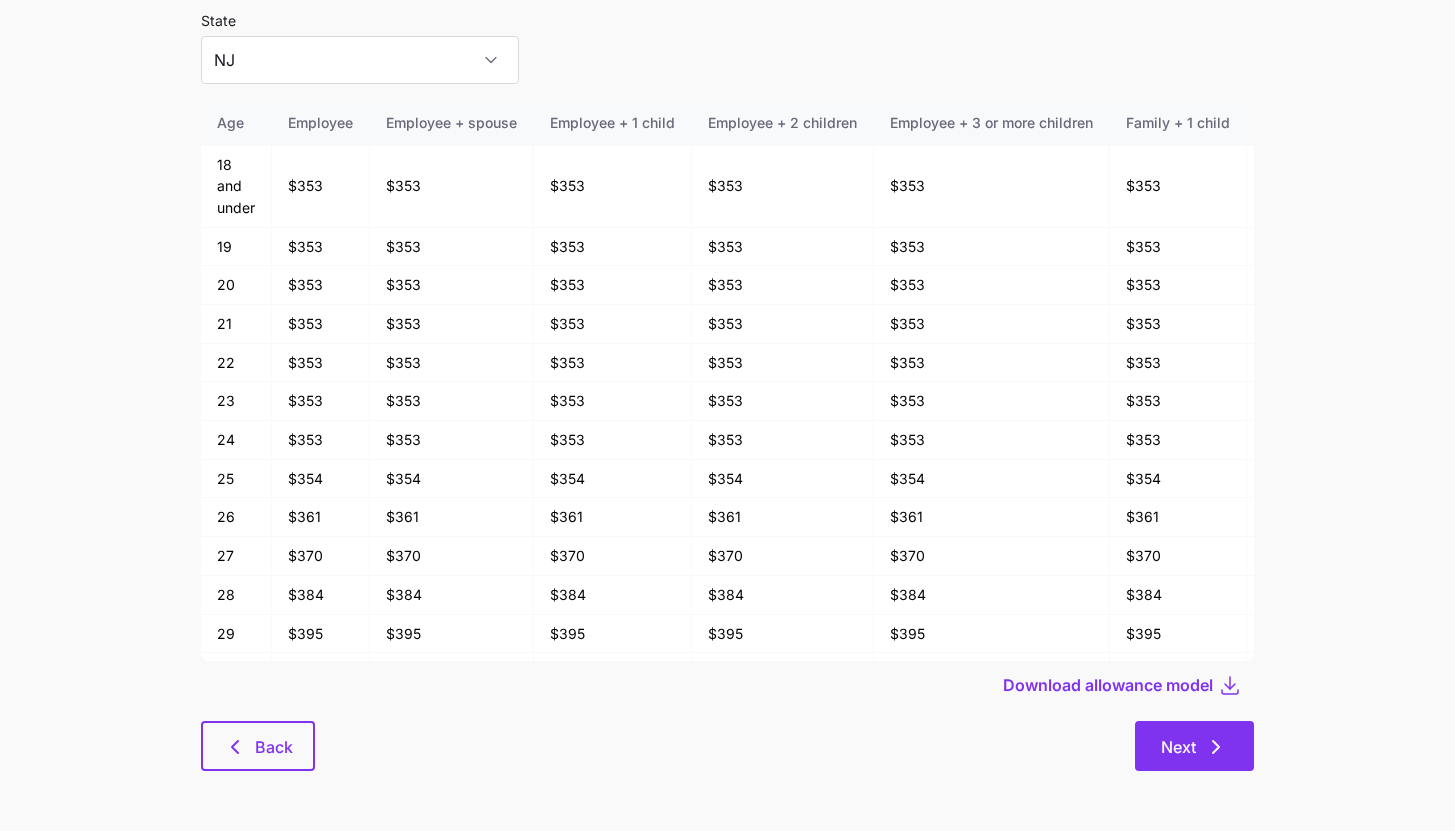 click on "Next" at bounding box center [1194, 747] 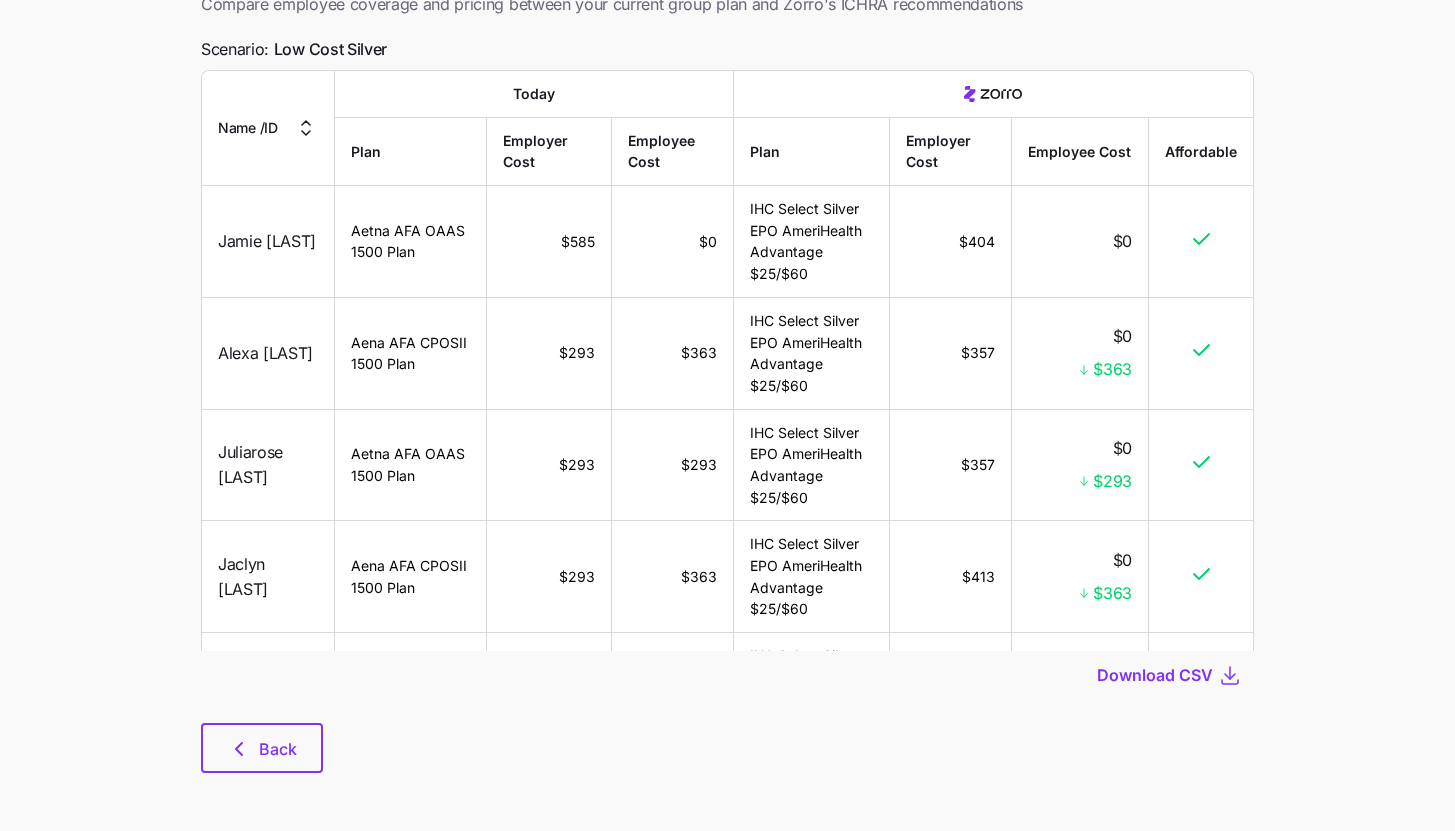 scroll, scrollTop: 141, scrollLeft: 0, axis: vertical 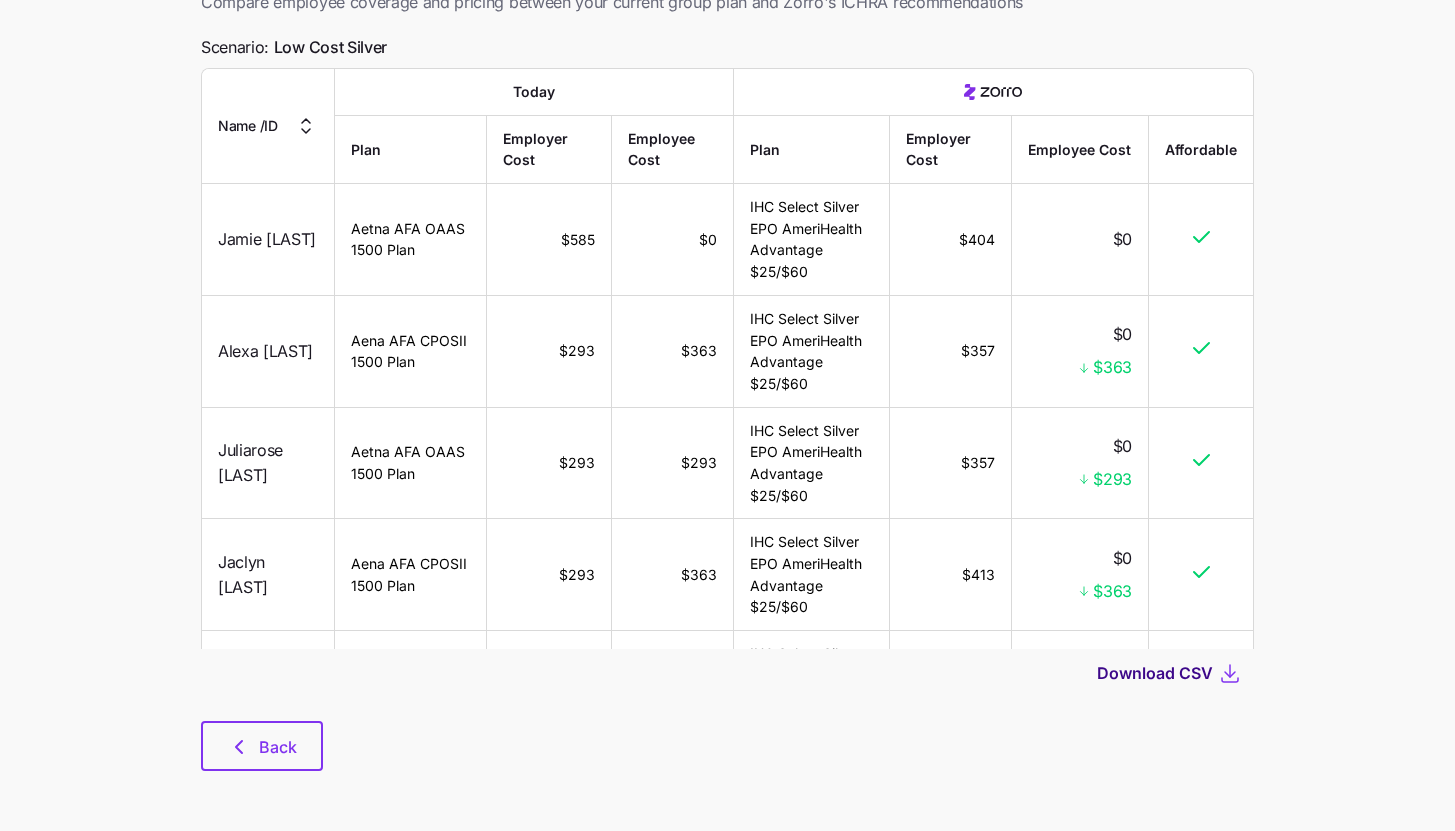 click on "Download CSV" at bounding box center [1155, 673] 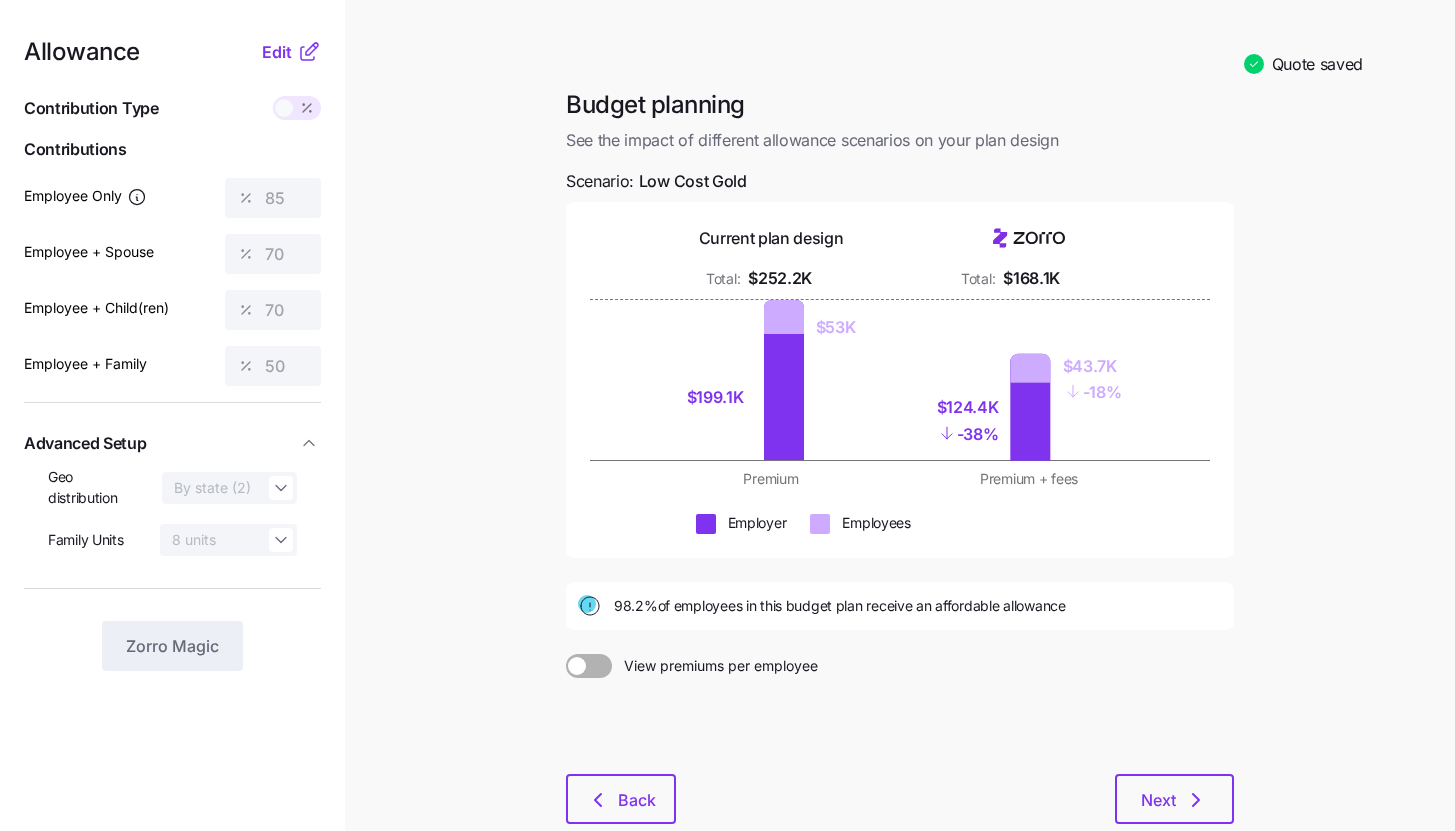 scroll, scrollTop: 0, scrollLeft: 0, axis: both 